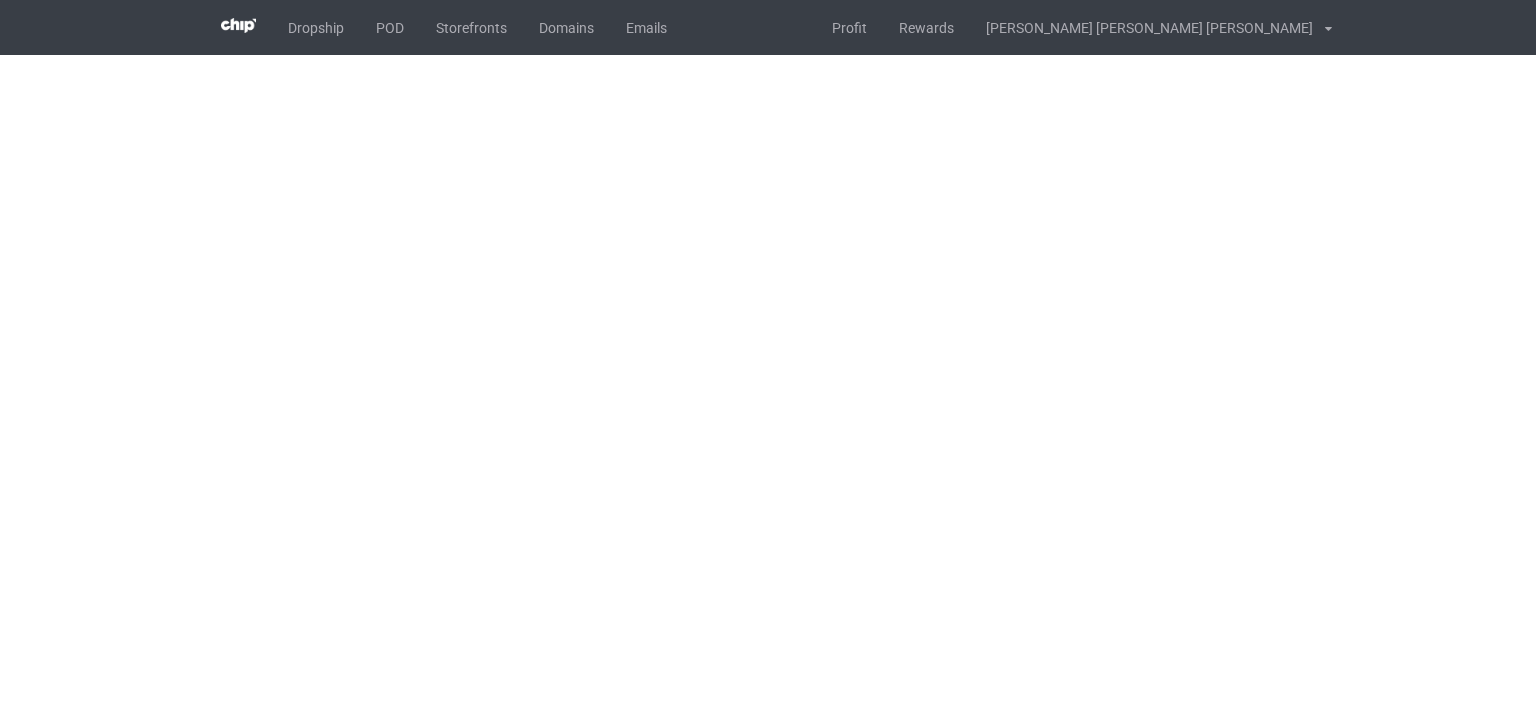 scroll, scrollTop: 0, scrollLeft: 0, axis: both 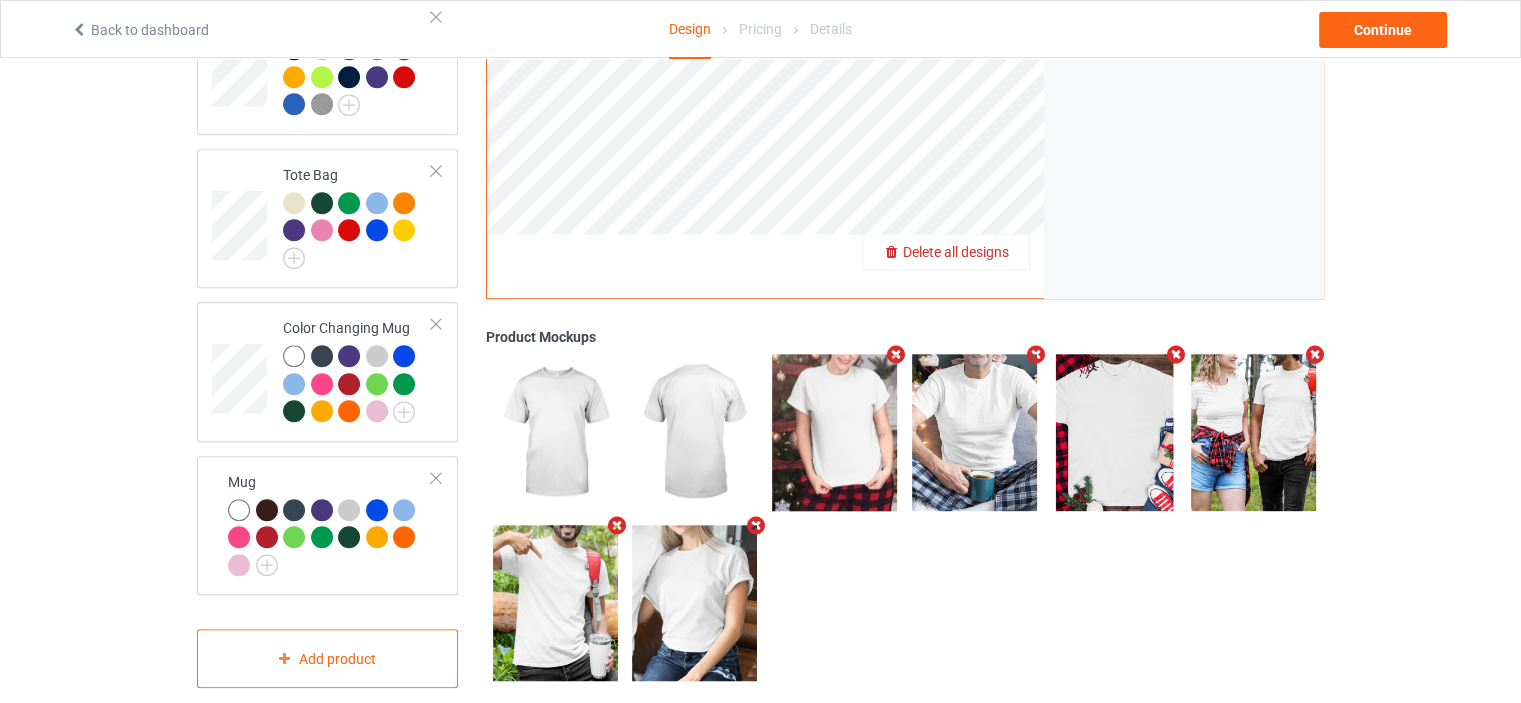 click on "Delete all designs" at bounding box center [946, 253] 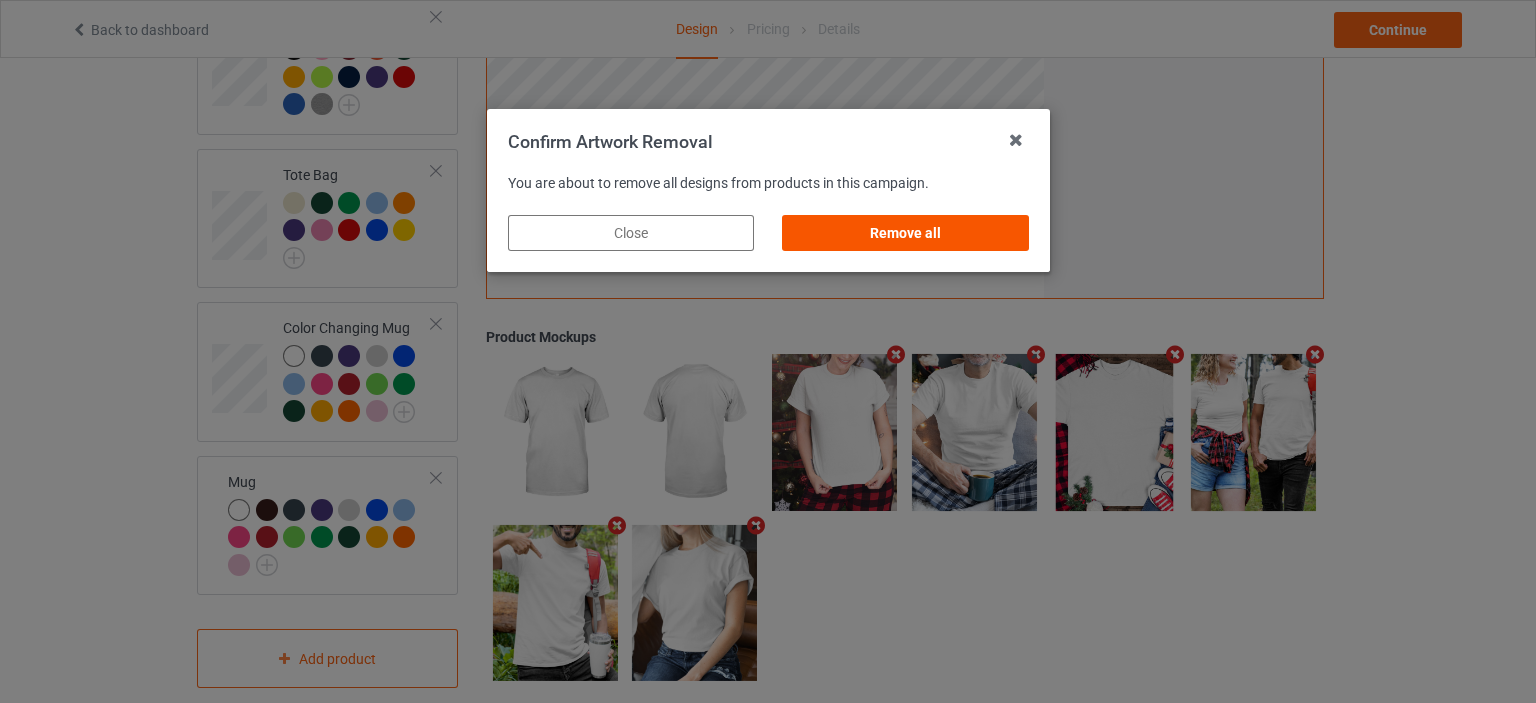 click on "Remove all" at bounding box center (905, 233) 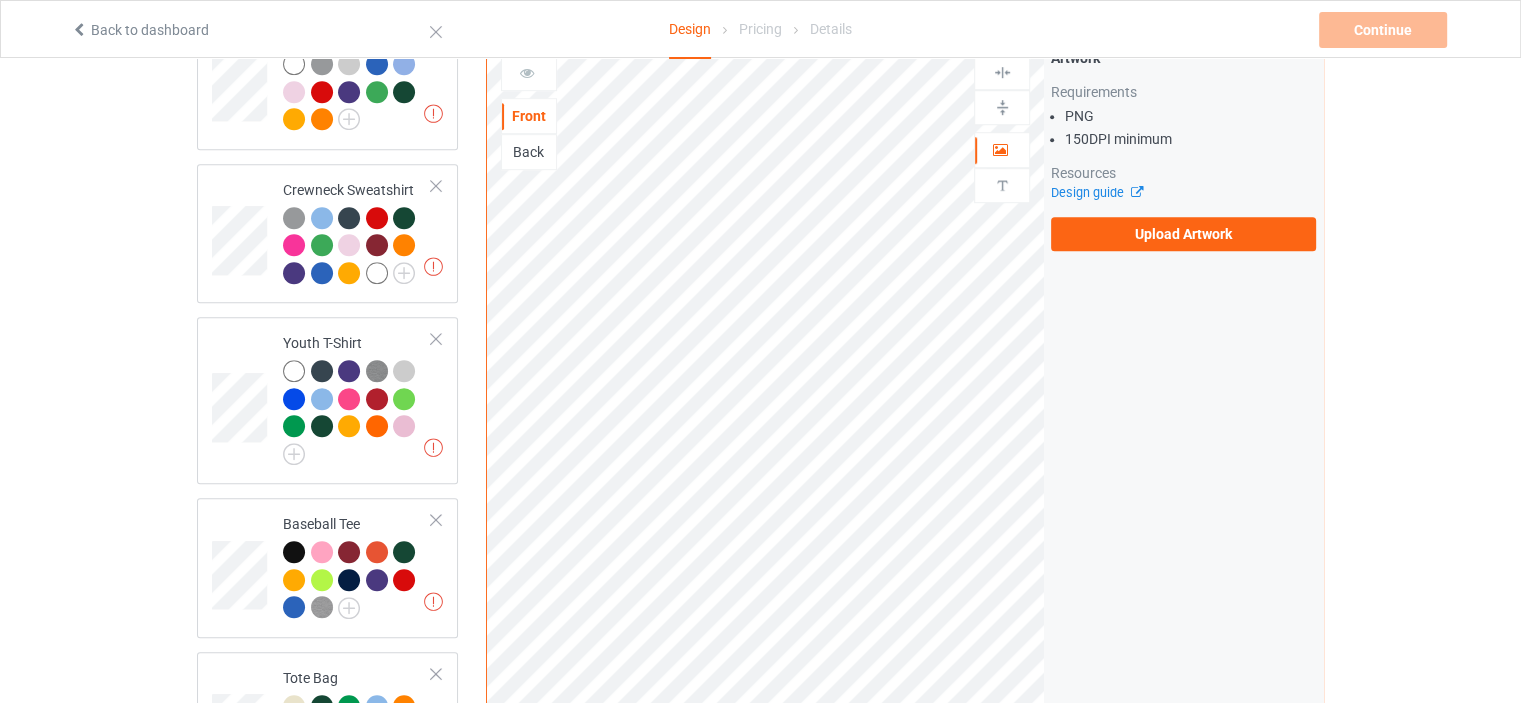 scroll, scrollTop: 938, scrollLeft: 0, axis: vertical 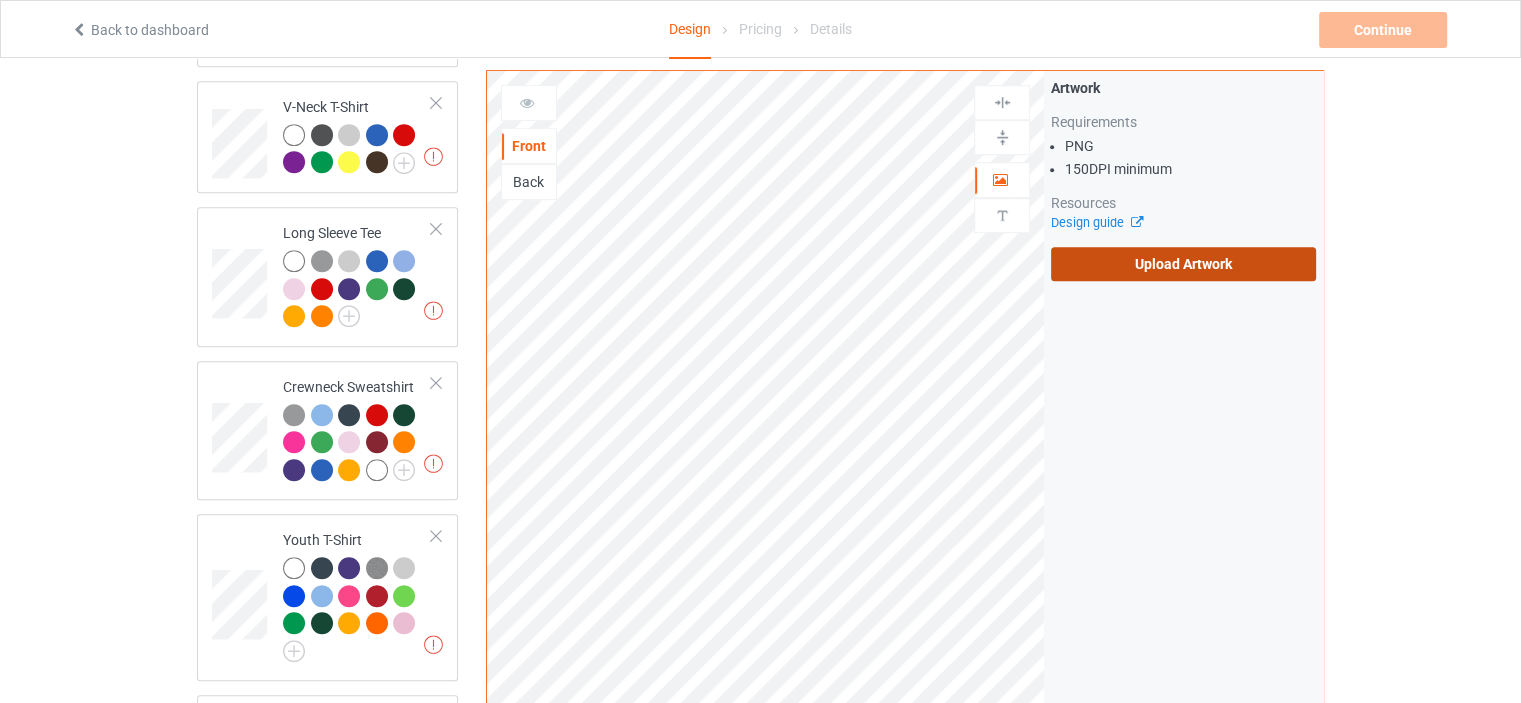 click on "Upload Artwork" at bounding box center [1183, 264] 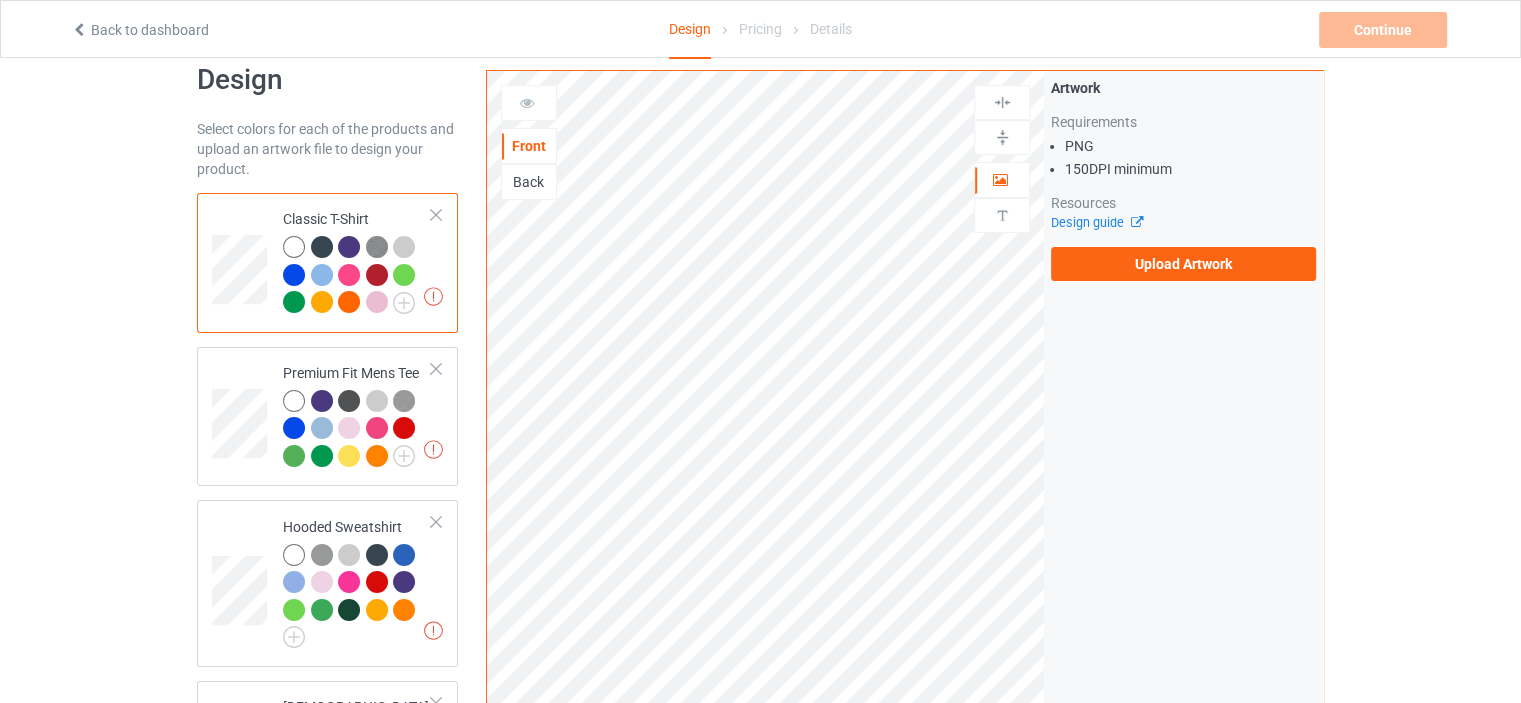 scroll, scrollTop: 0, scrollLeft: 0, axis: both 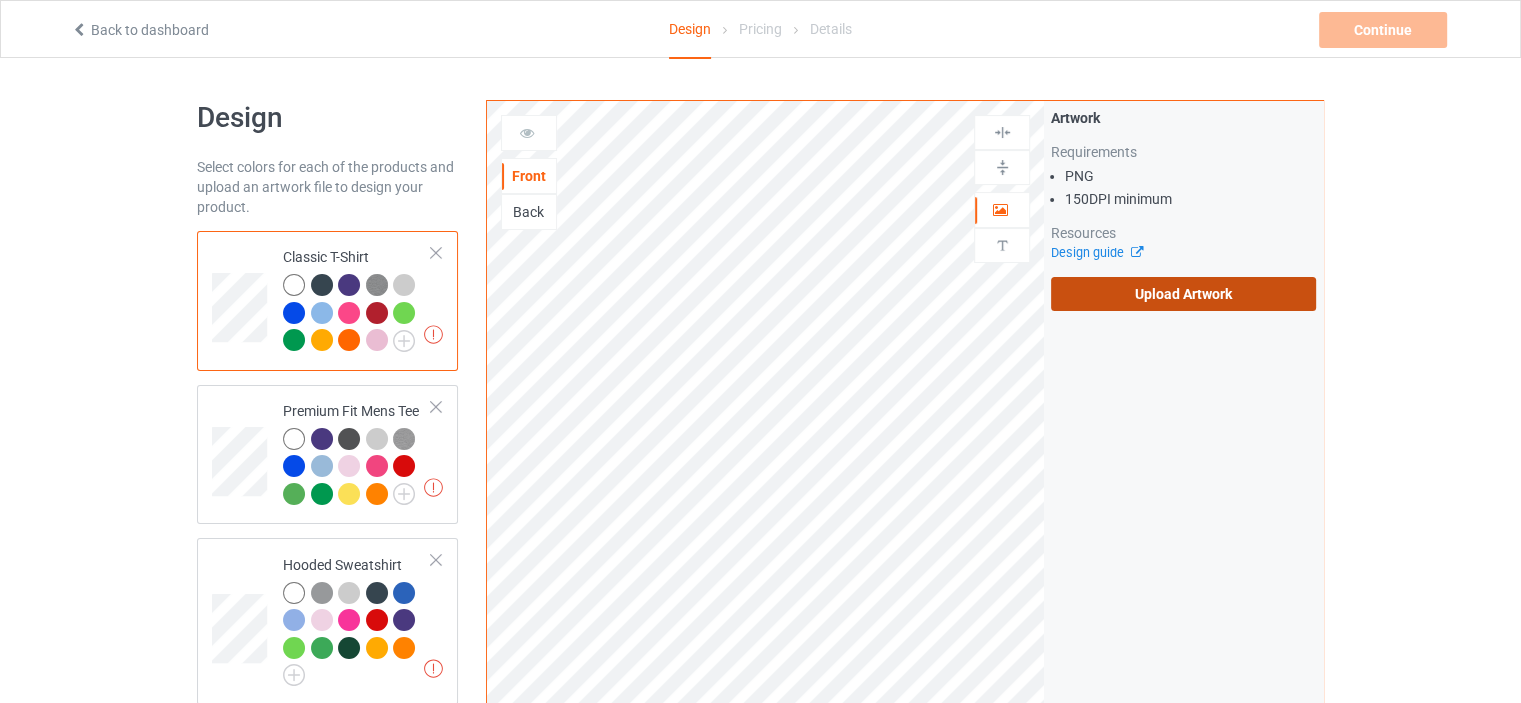 click on "Upload Artwork" at bounding box center (1183, 294) 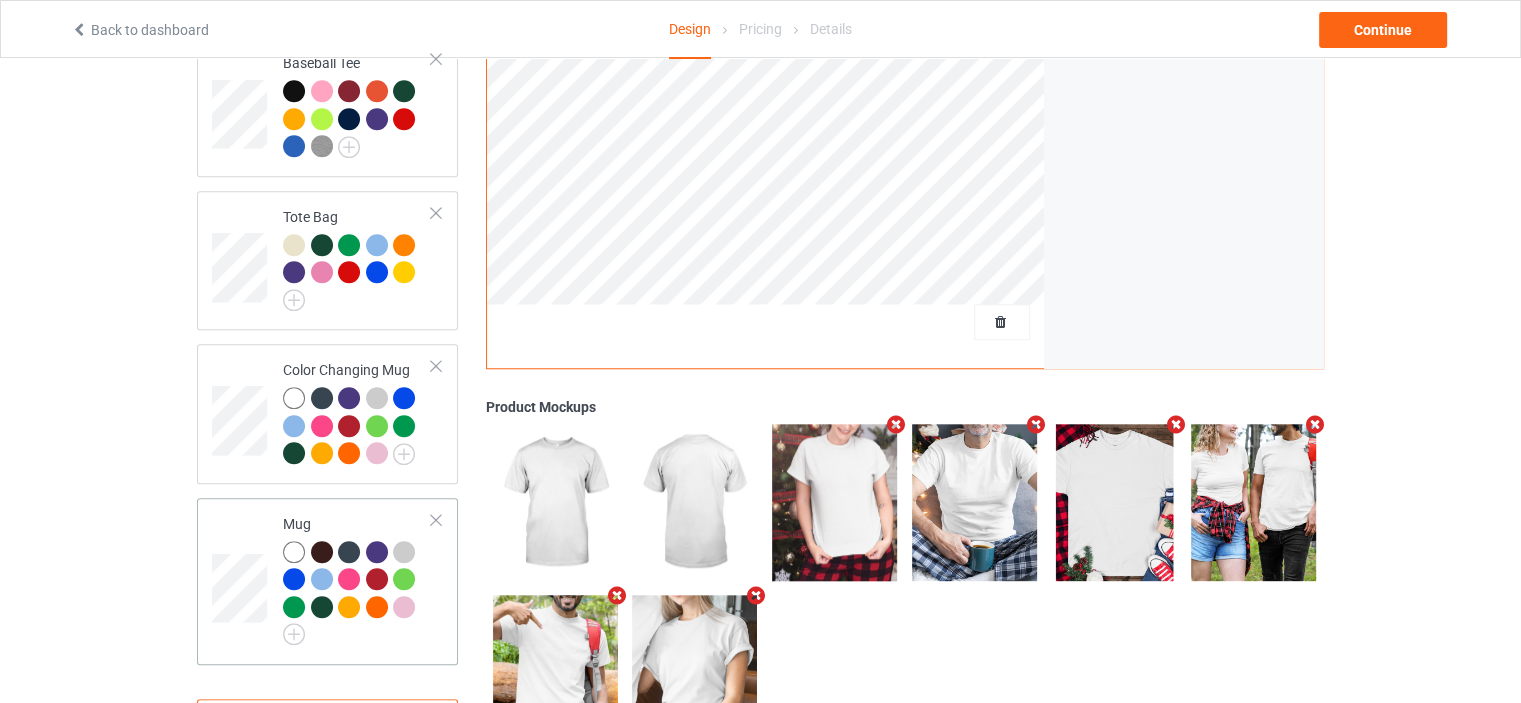 scroll, scrollTop: 1665, scrollLeft: 0, axis: vertical 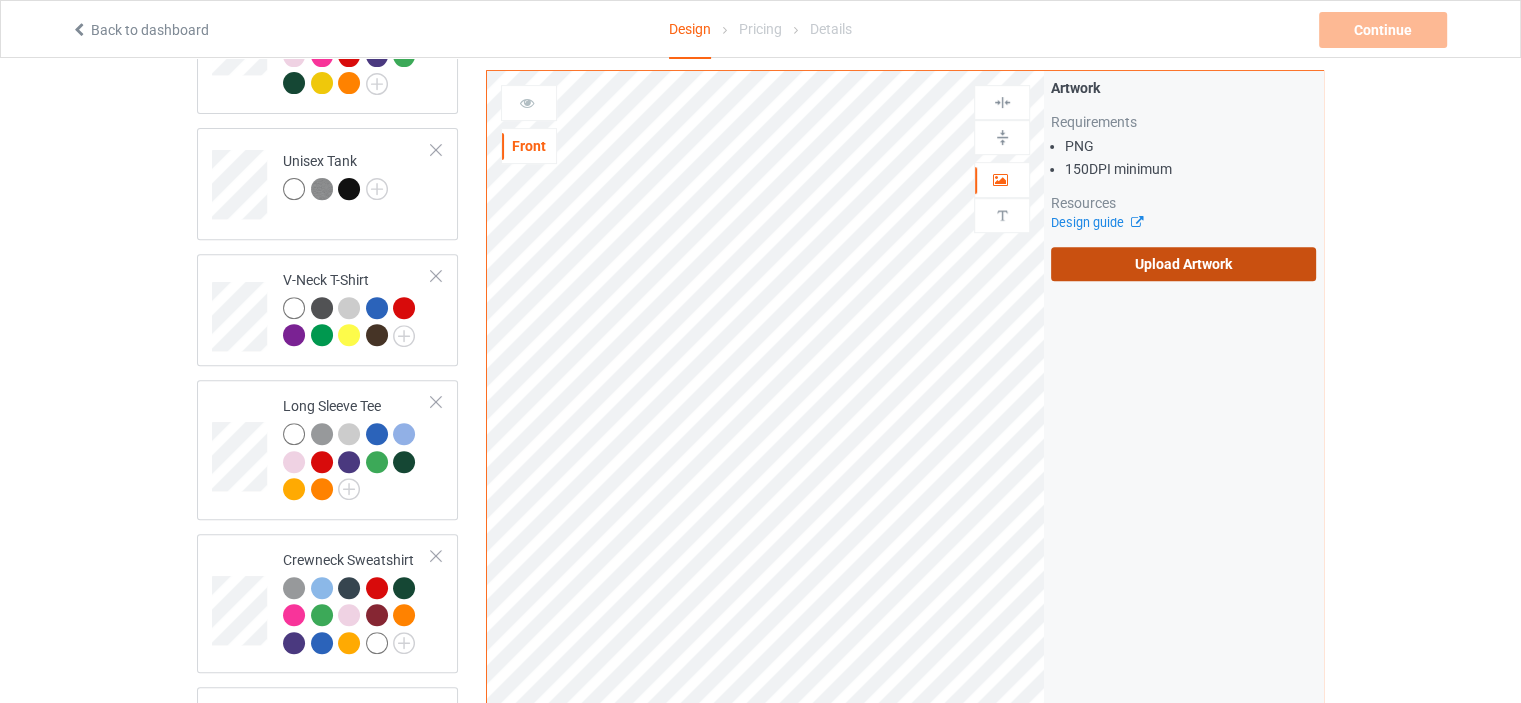 click on "Upload Artwork" at bounding box center (1183, 264) 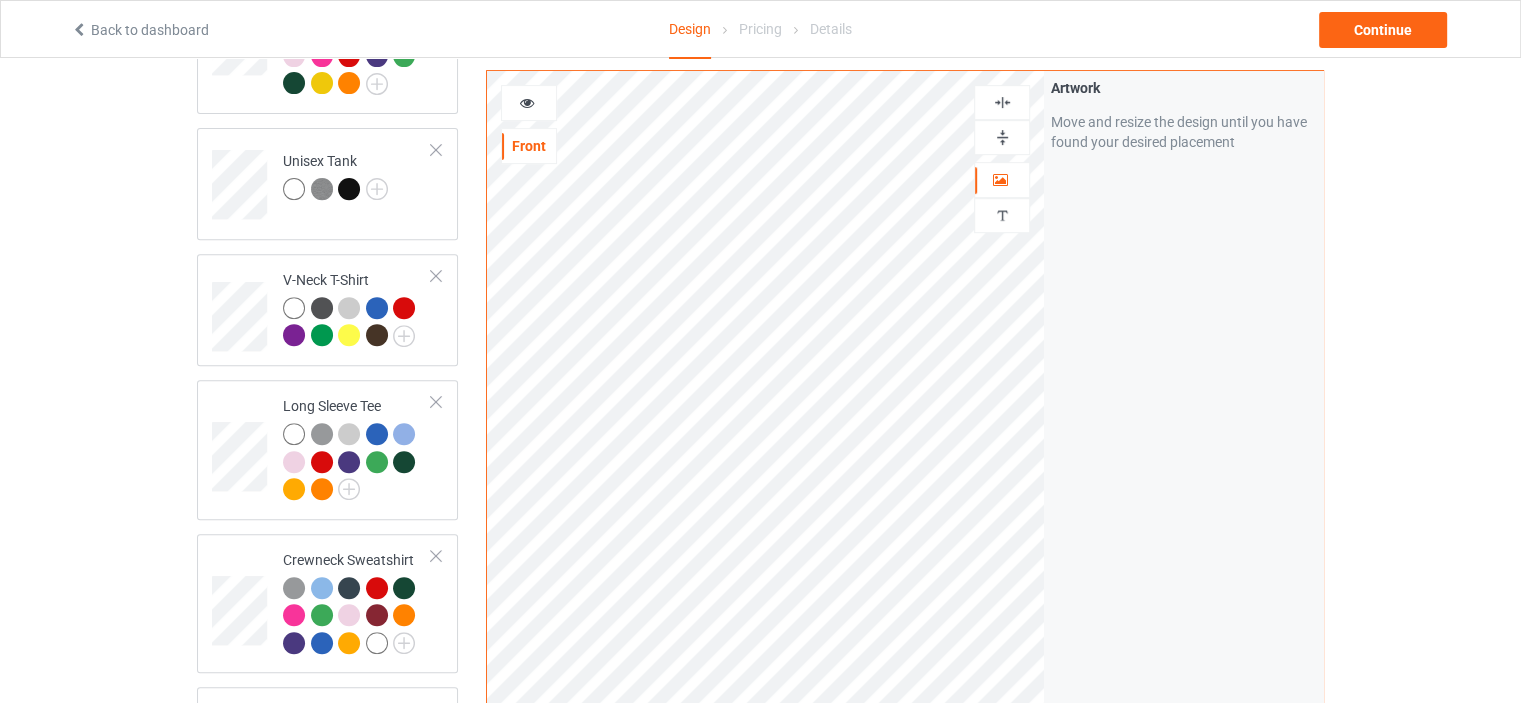 click at bounding box center (1002, 102) 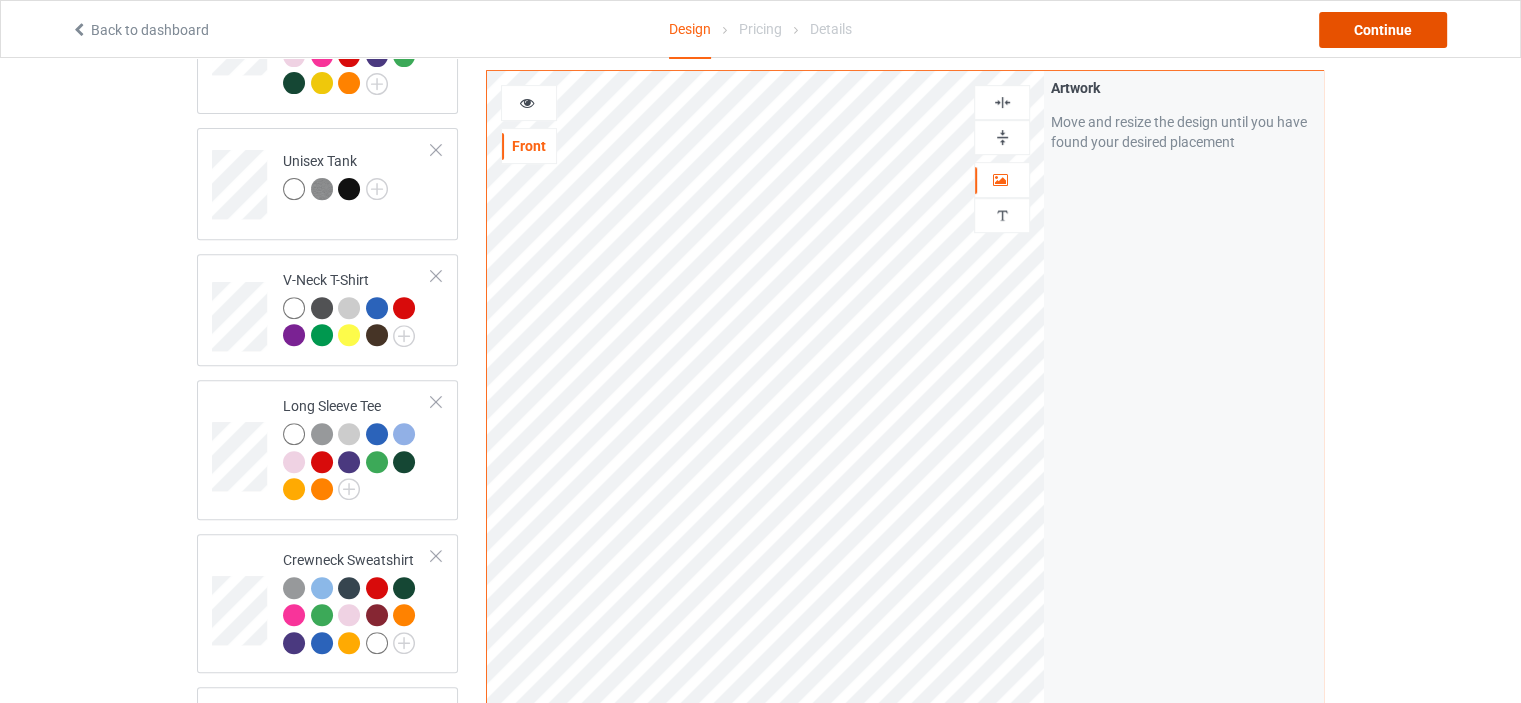 click on "Continue" at bounding box center [1383, 30] 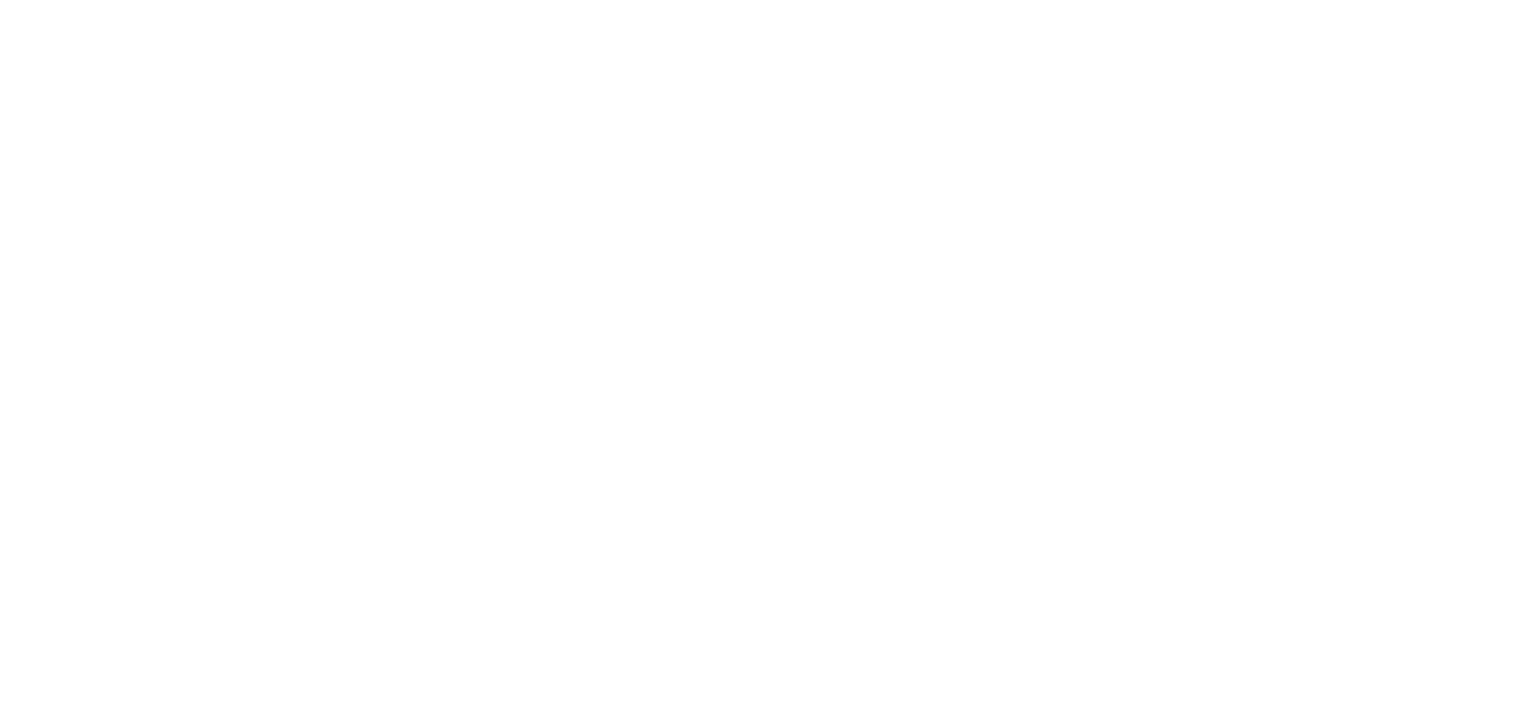 scroll, scrollTop: 0, scrollLeft: 0, axis: both 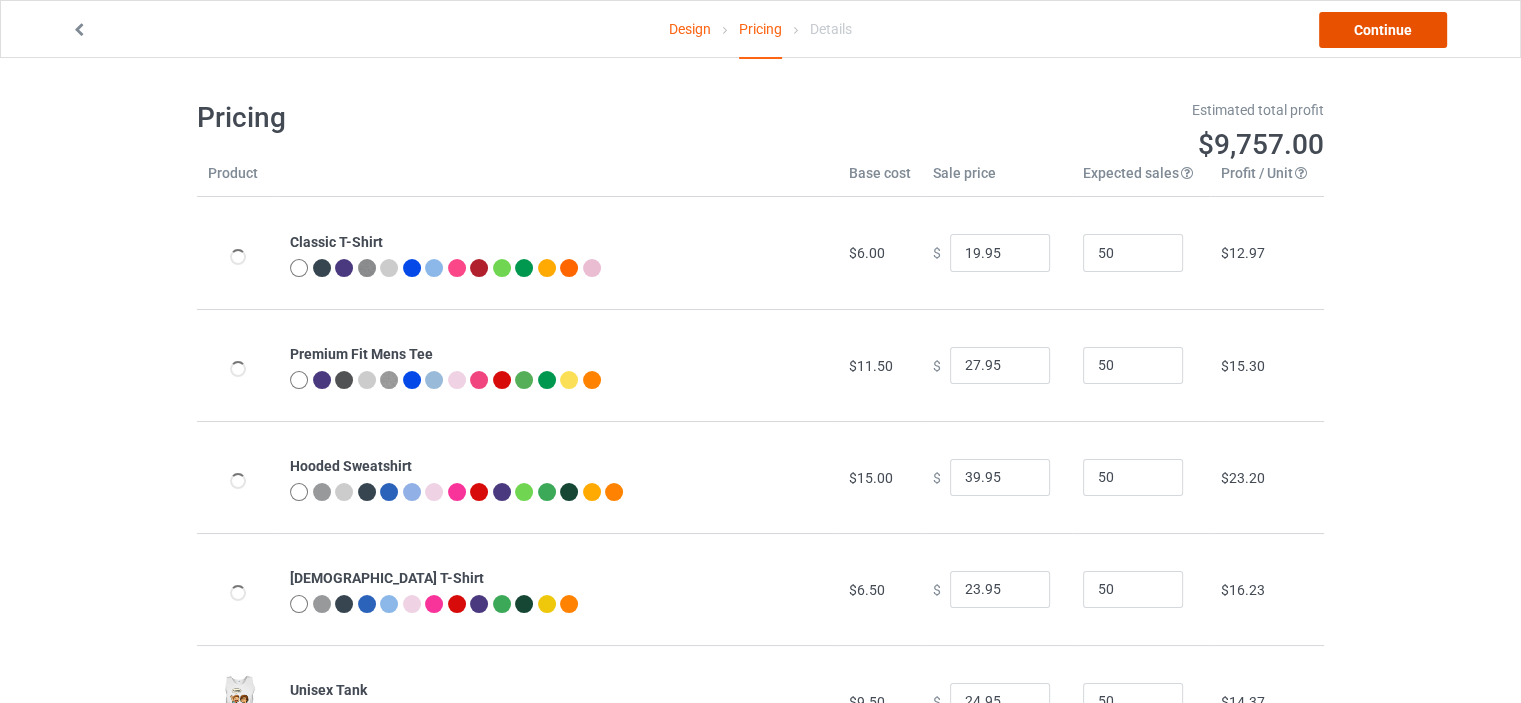 click on "Continue" at bounding box center [1383, 30] 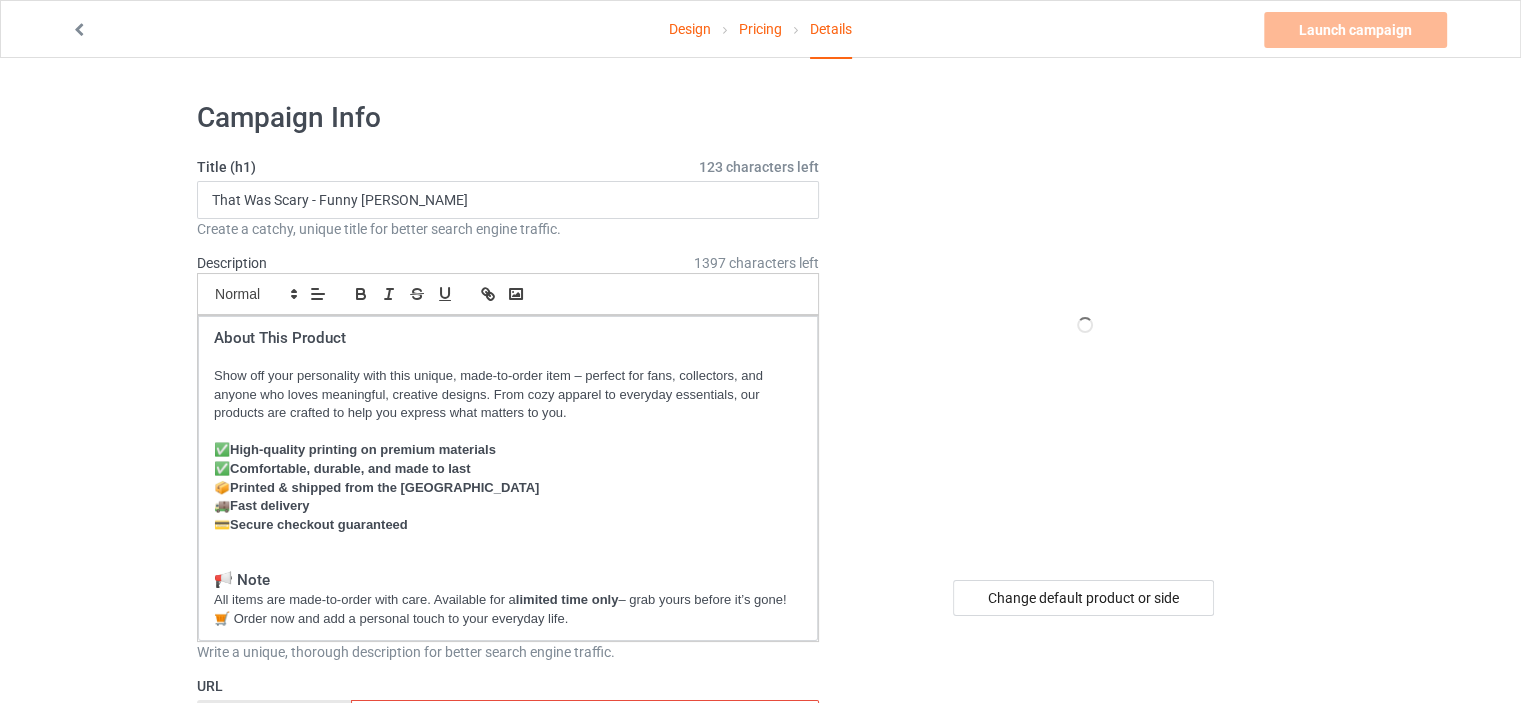 click on "Pricing" at bounding box center [760, 29] 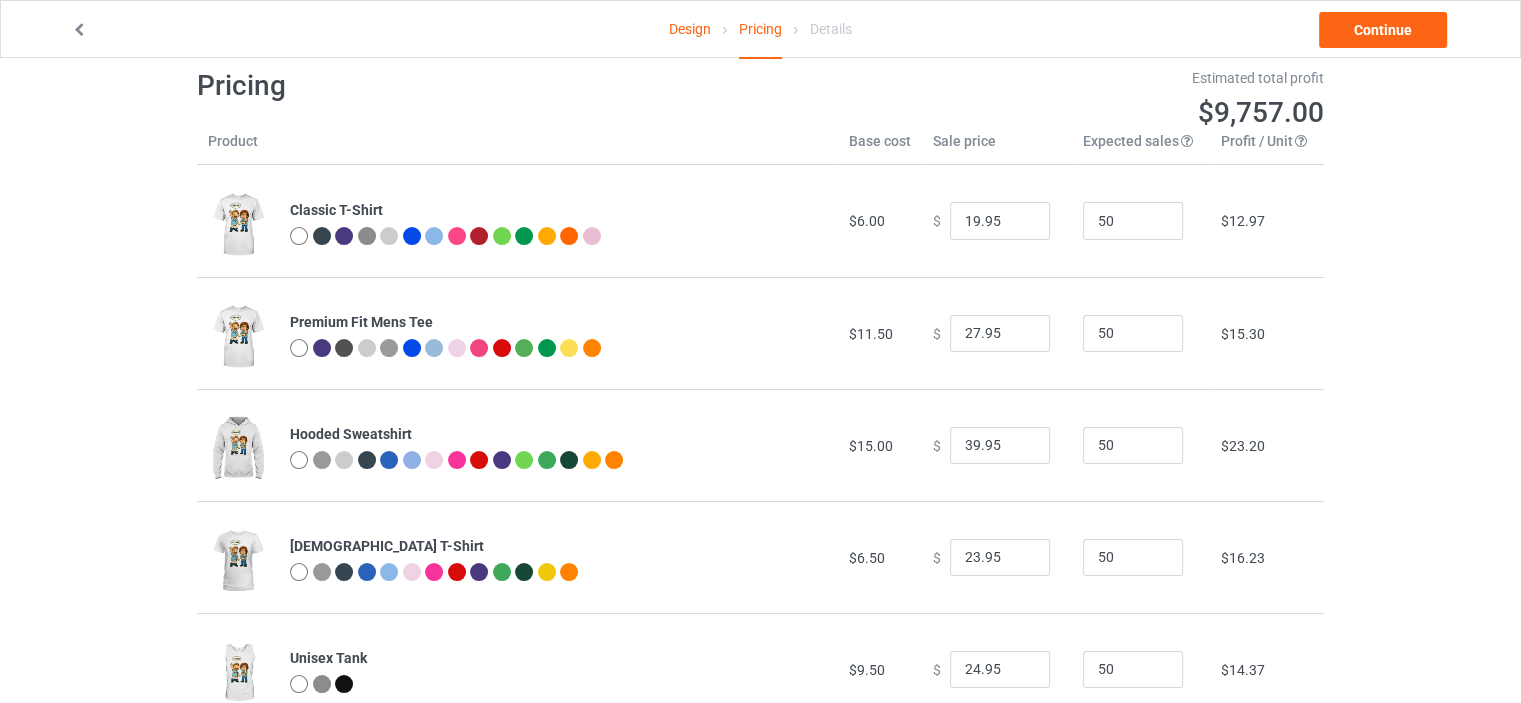 scroll, scrollTop: 0, scrollLeft: 0, axis: both 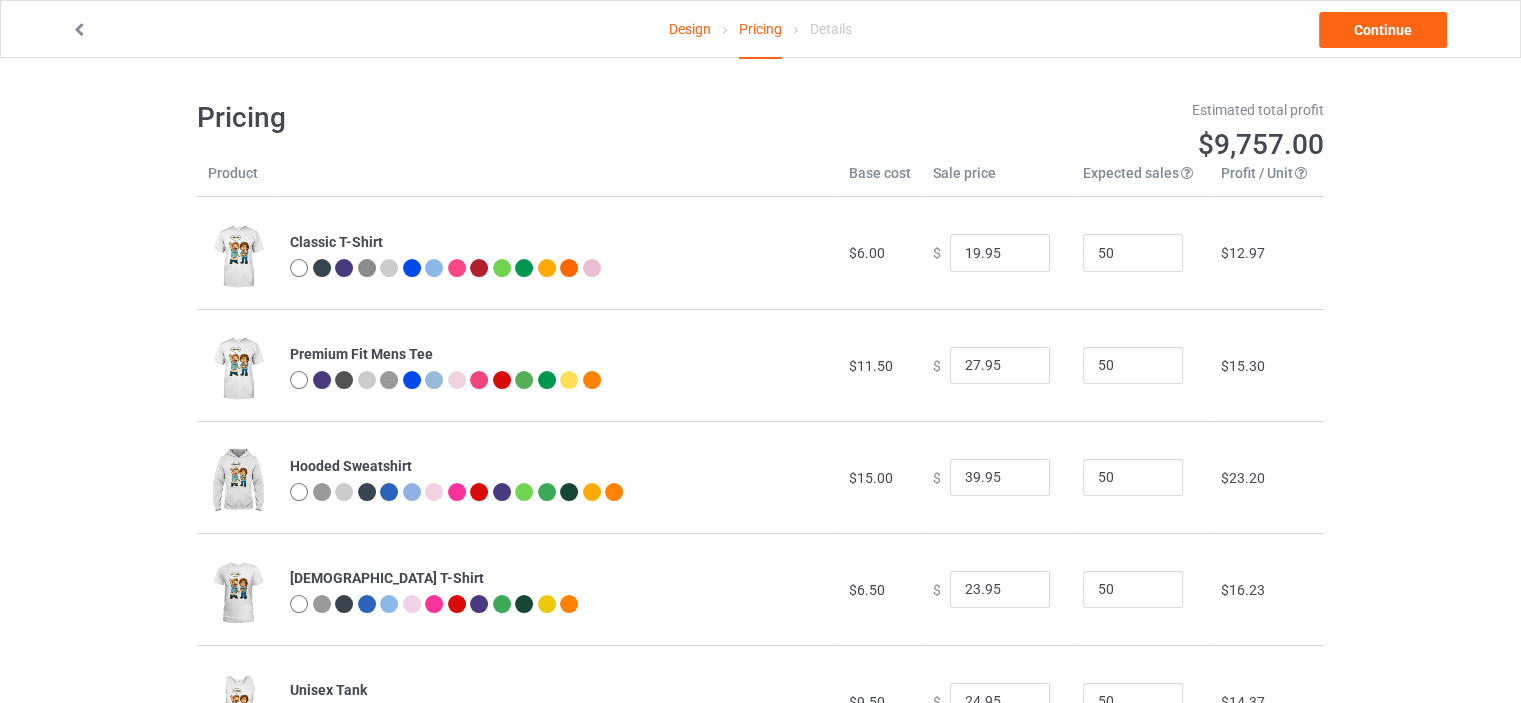 click on "Design" at bounding box center [690, 29] 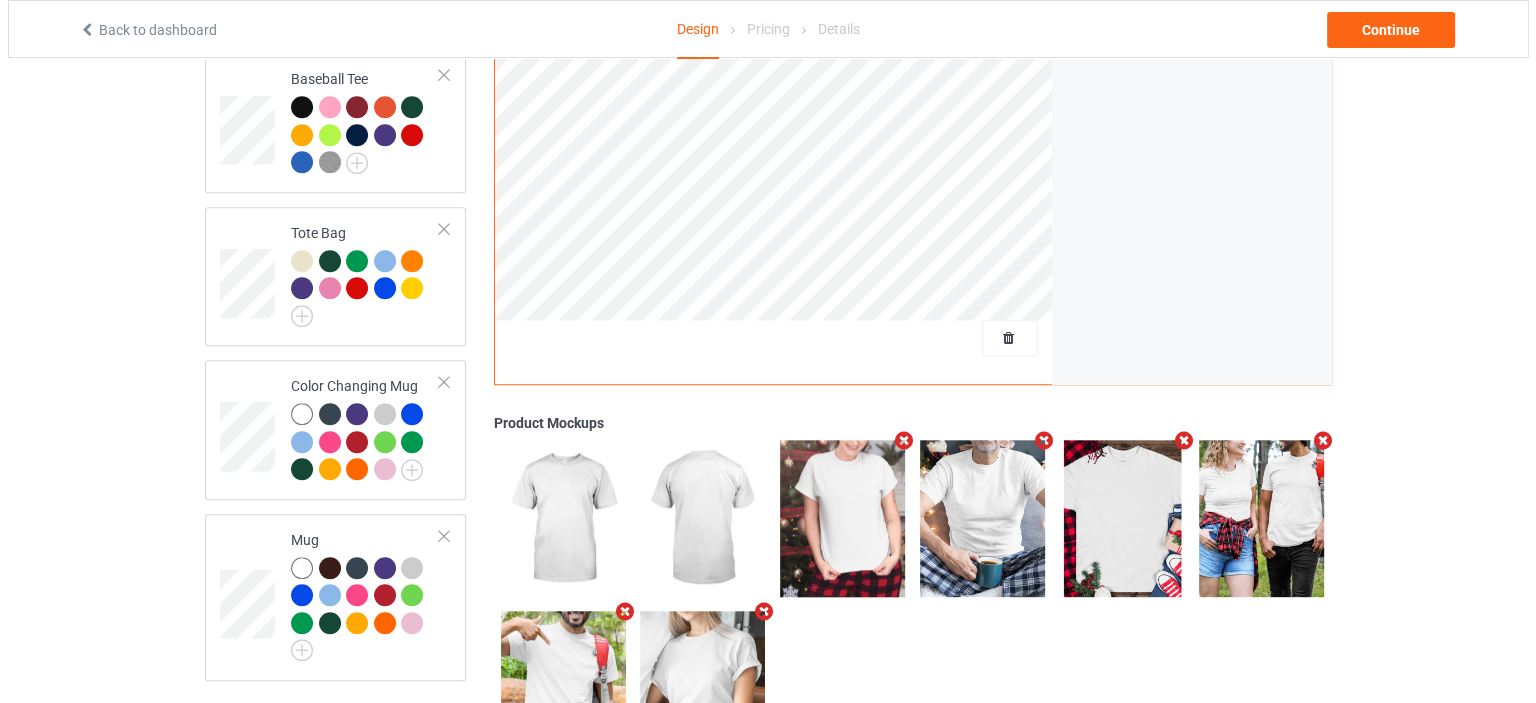 scroll, scrollTop: 1665, scrollLeft: 0, axis: vertical 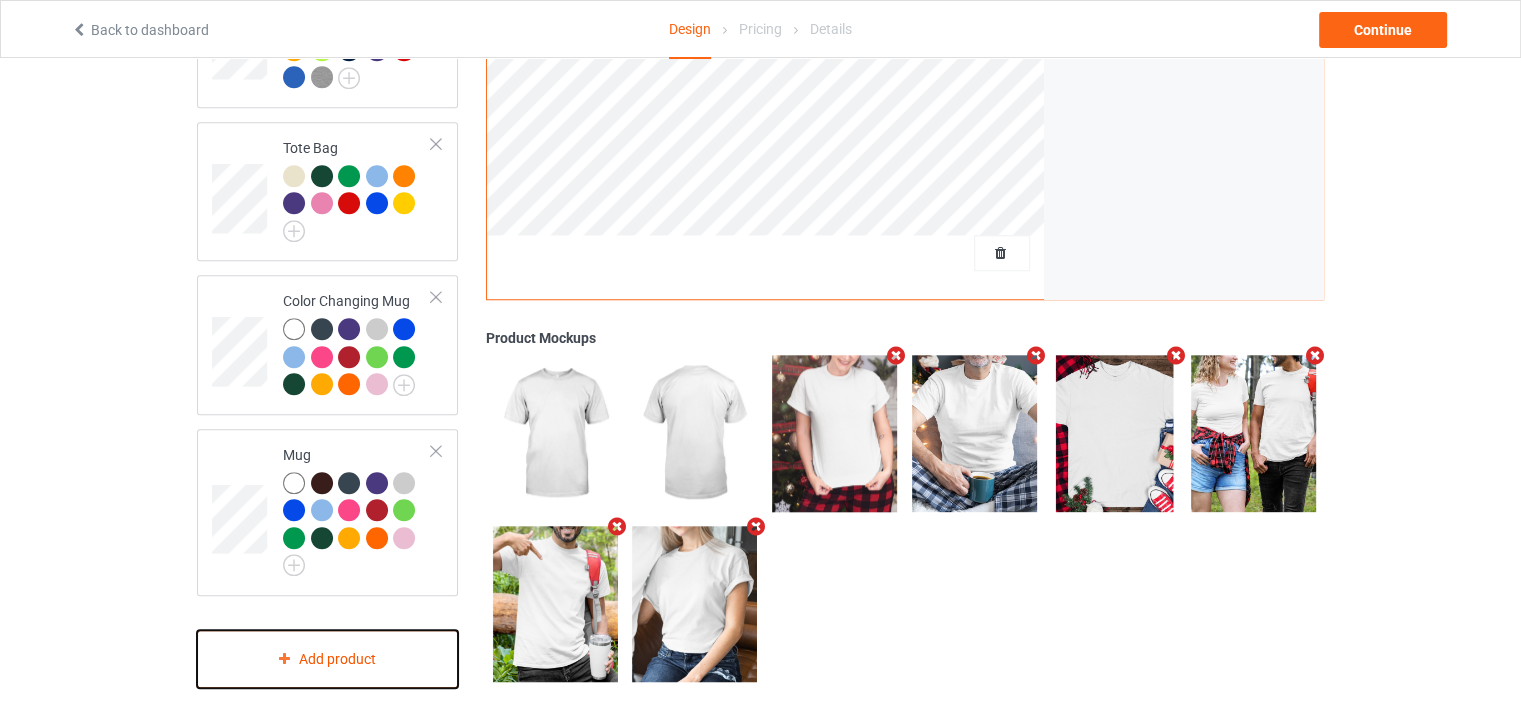 click on "Add product" at bounding box center [327, 659] 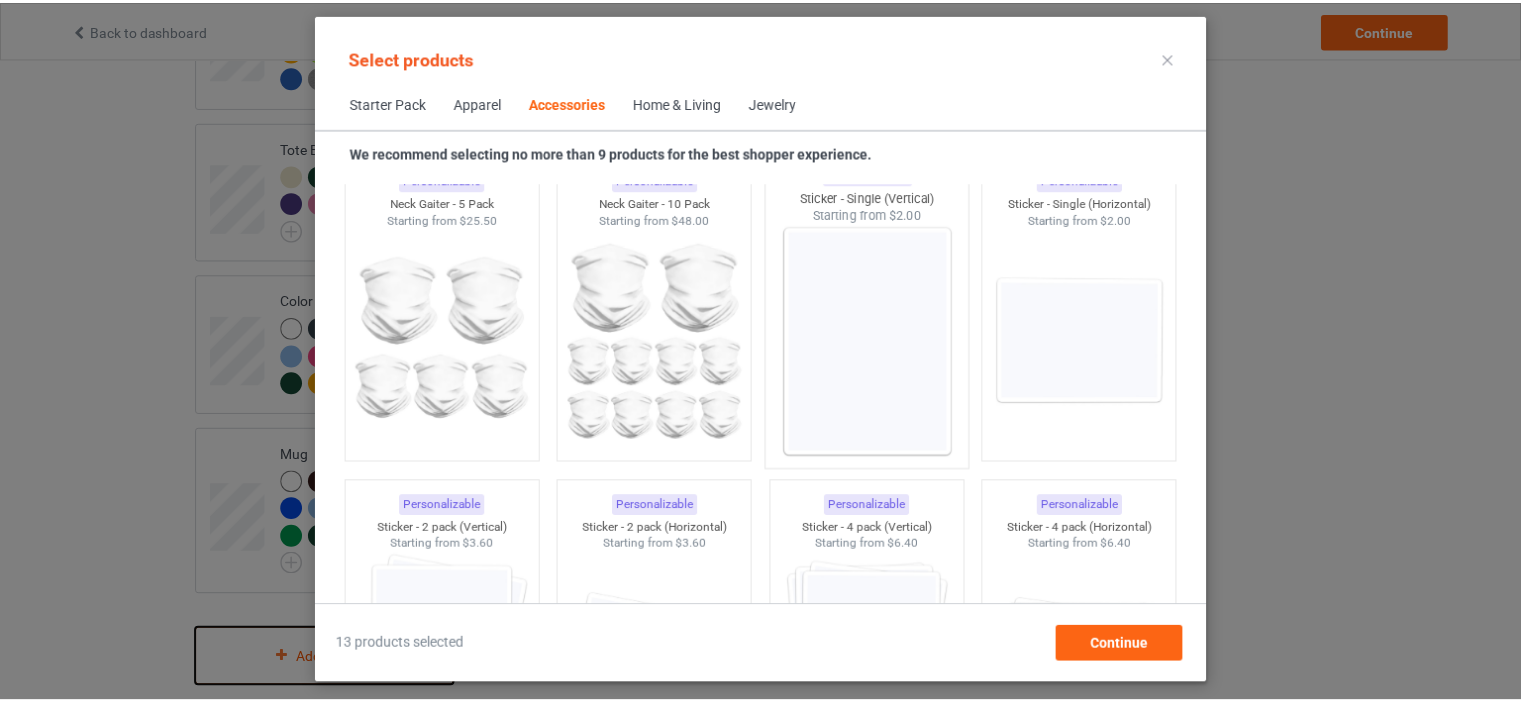 scroll, scrollTop: 6644, scrollLeft: 0, axis: vertical 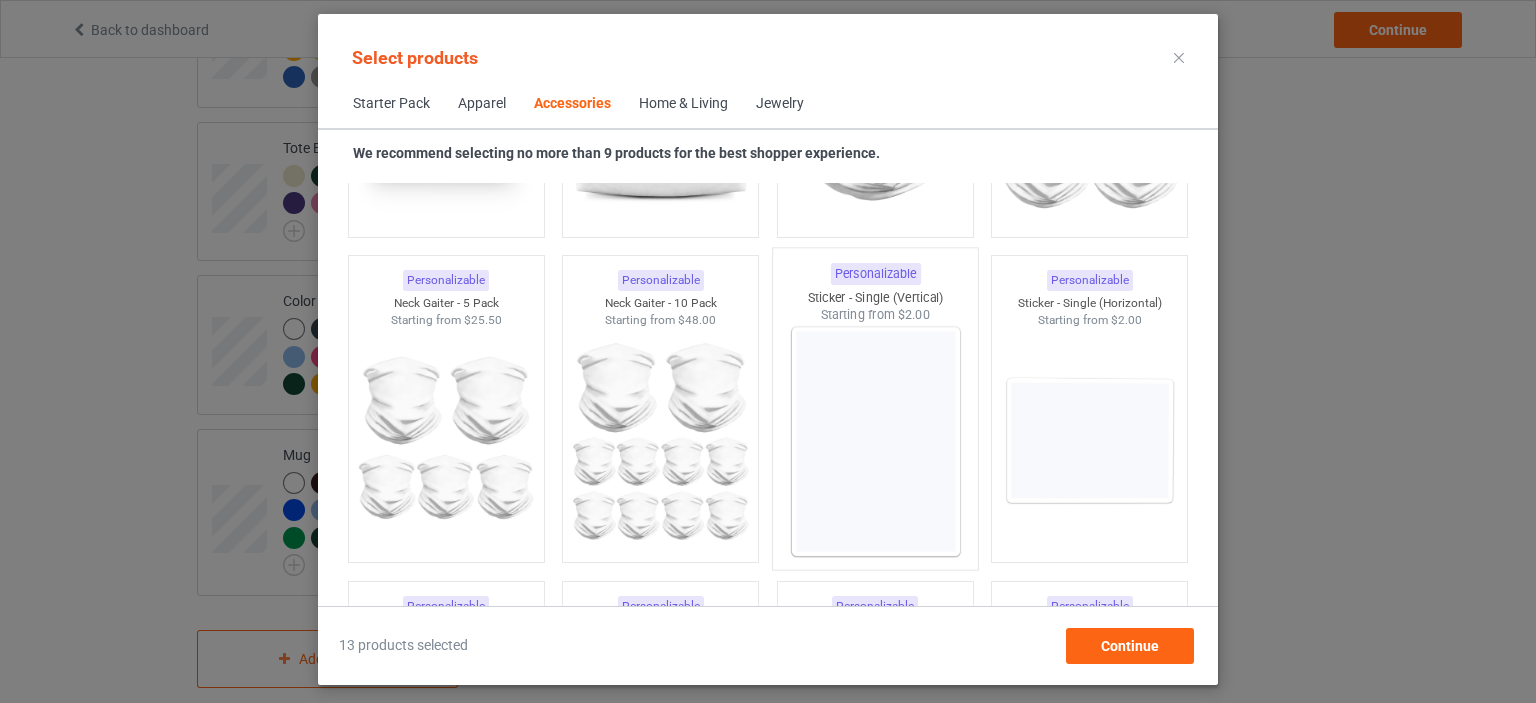 click at bounding box center (875, 441) 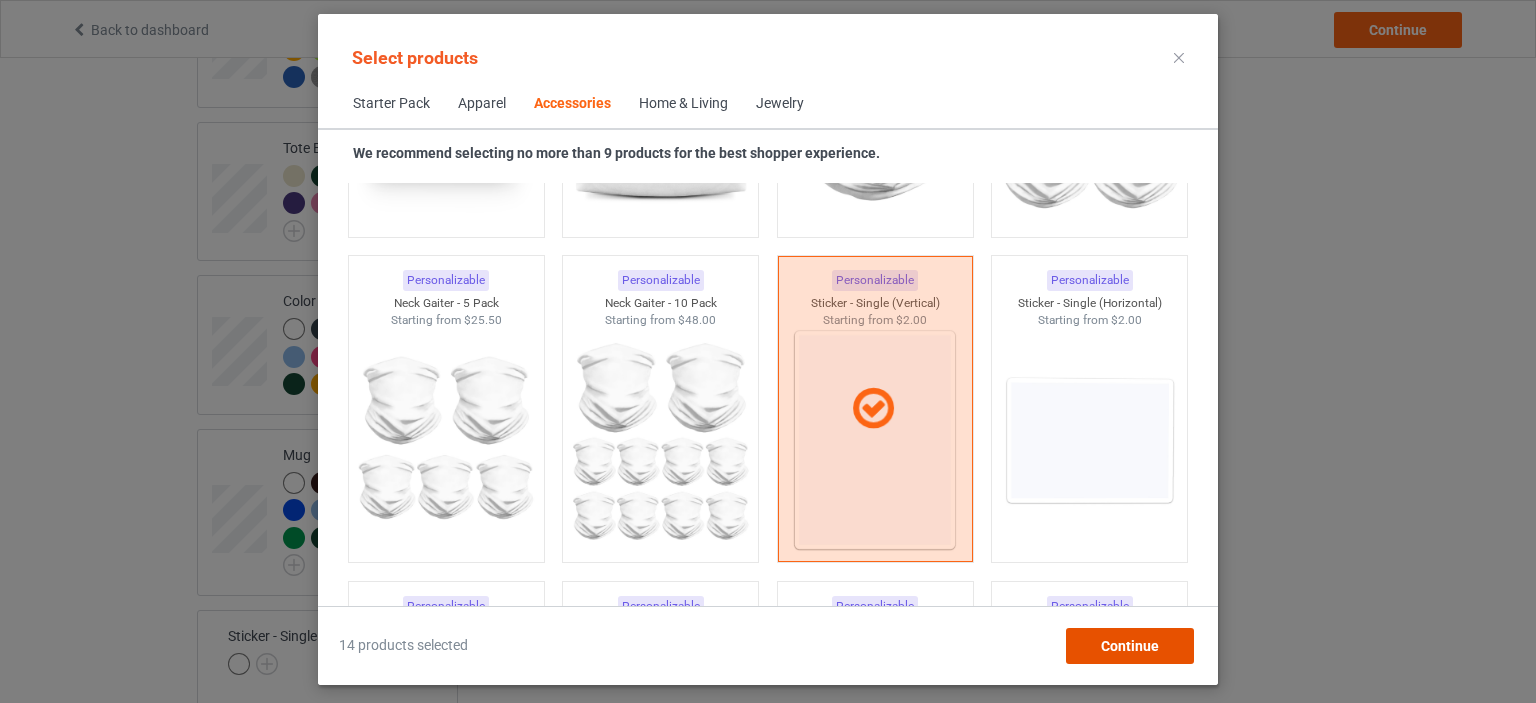 click on "Continue" at bounding box center [1130, 646] 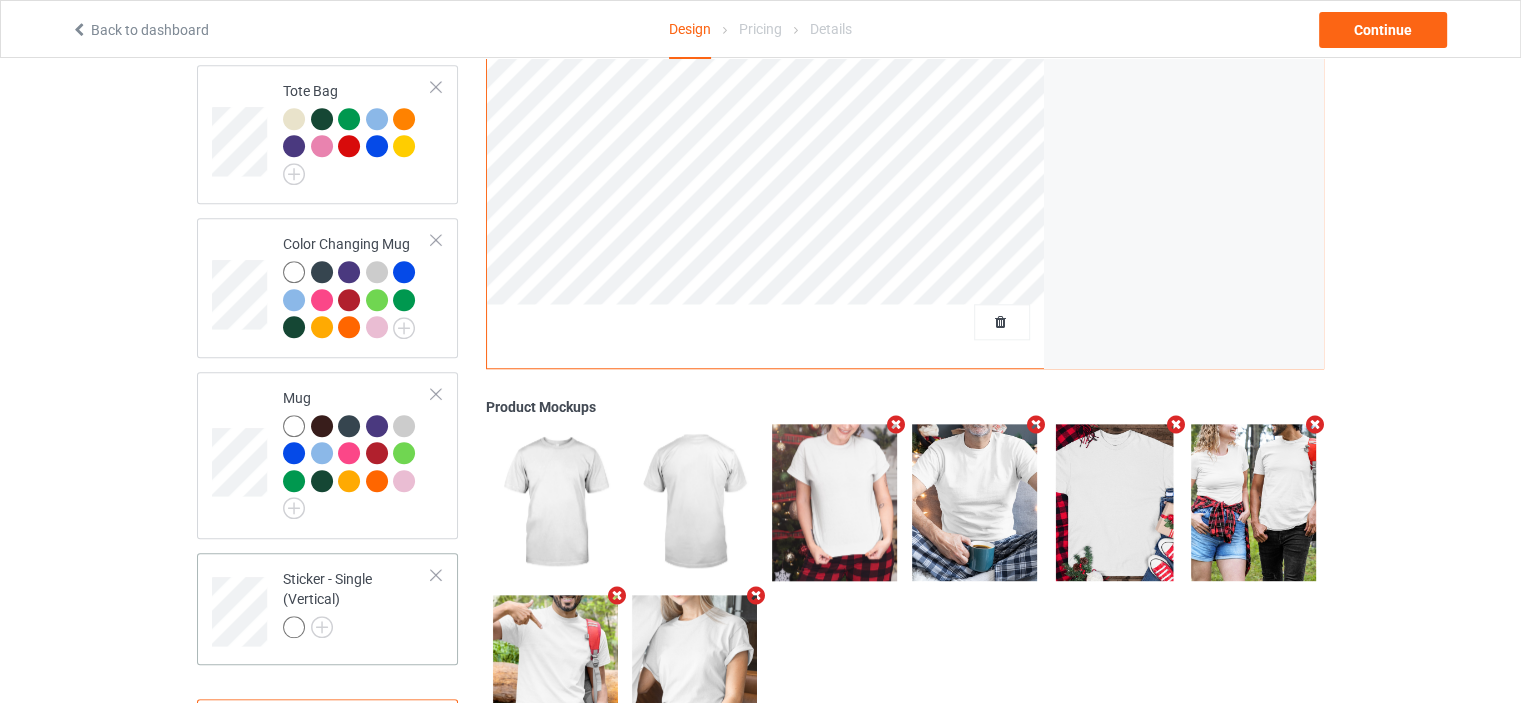scroll, scrollTop: 1791, scrollLeft: 0, axis: vertical 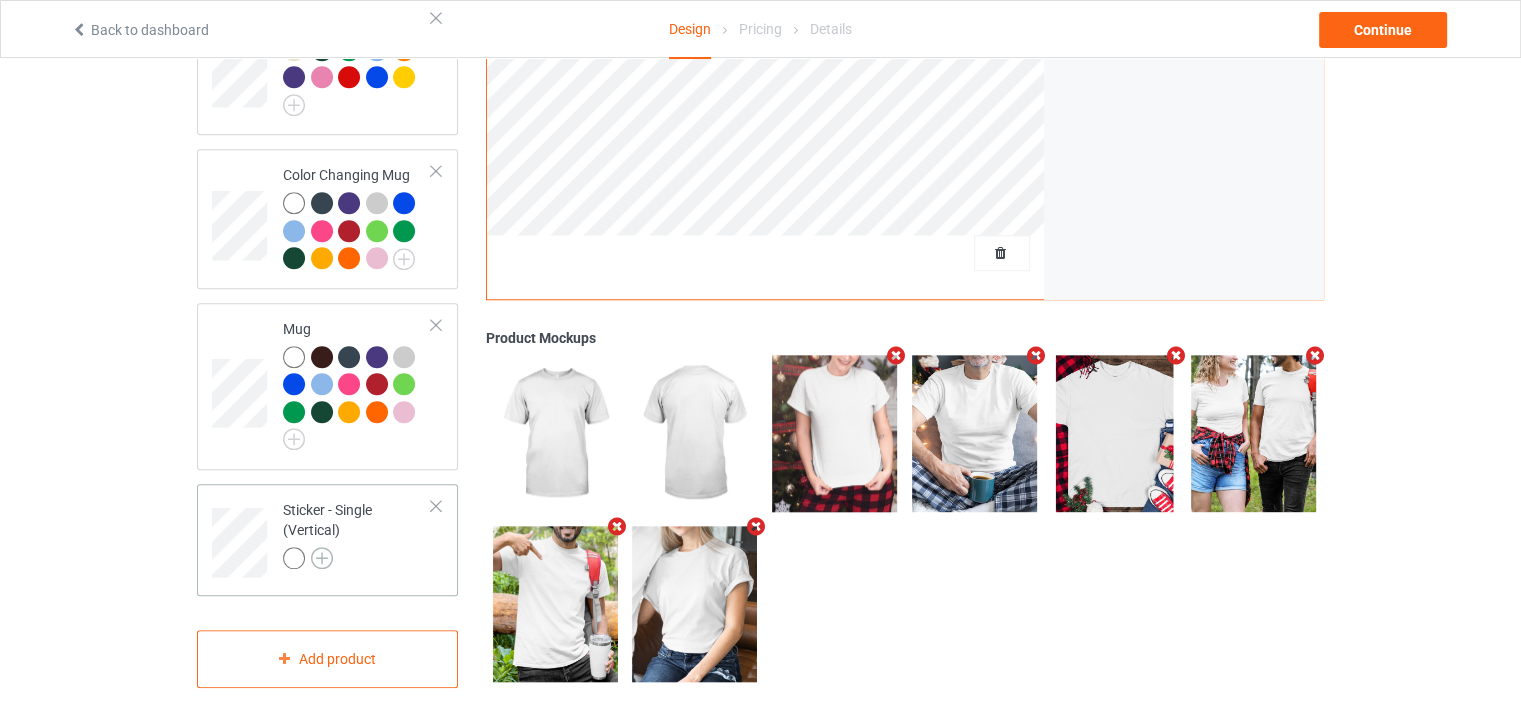 click at bounding box center (322, 558) 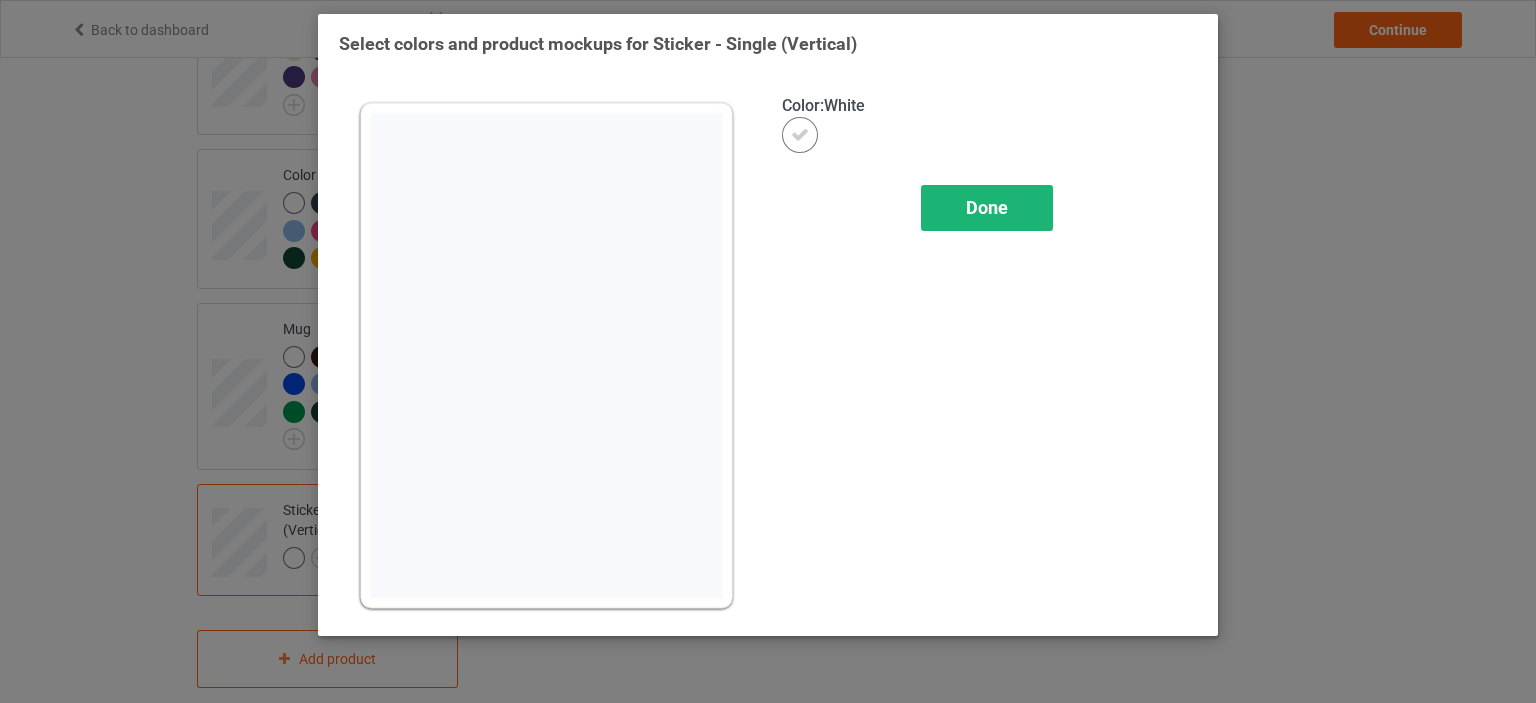 click on "Done" at bounding box center [987, 207] 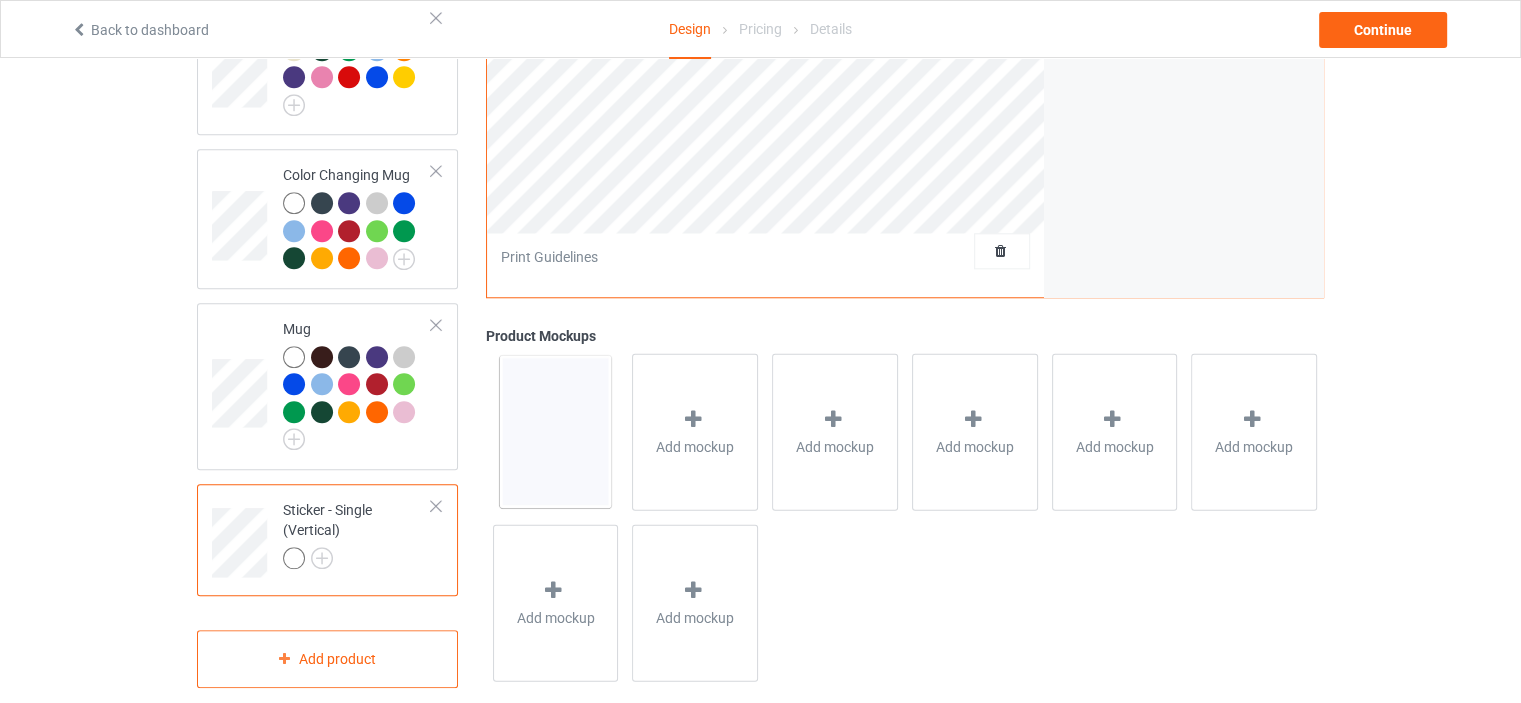 click at bounding box center [436, 506] 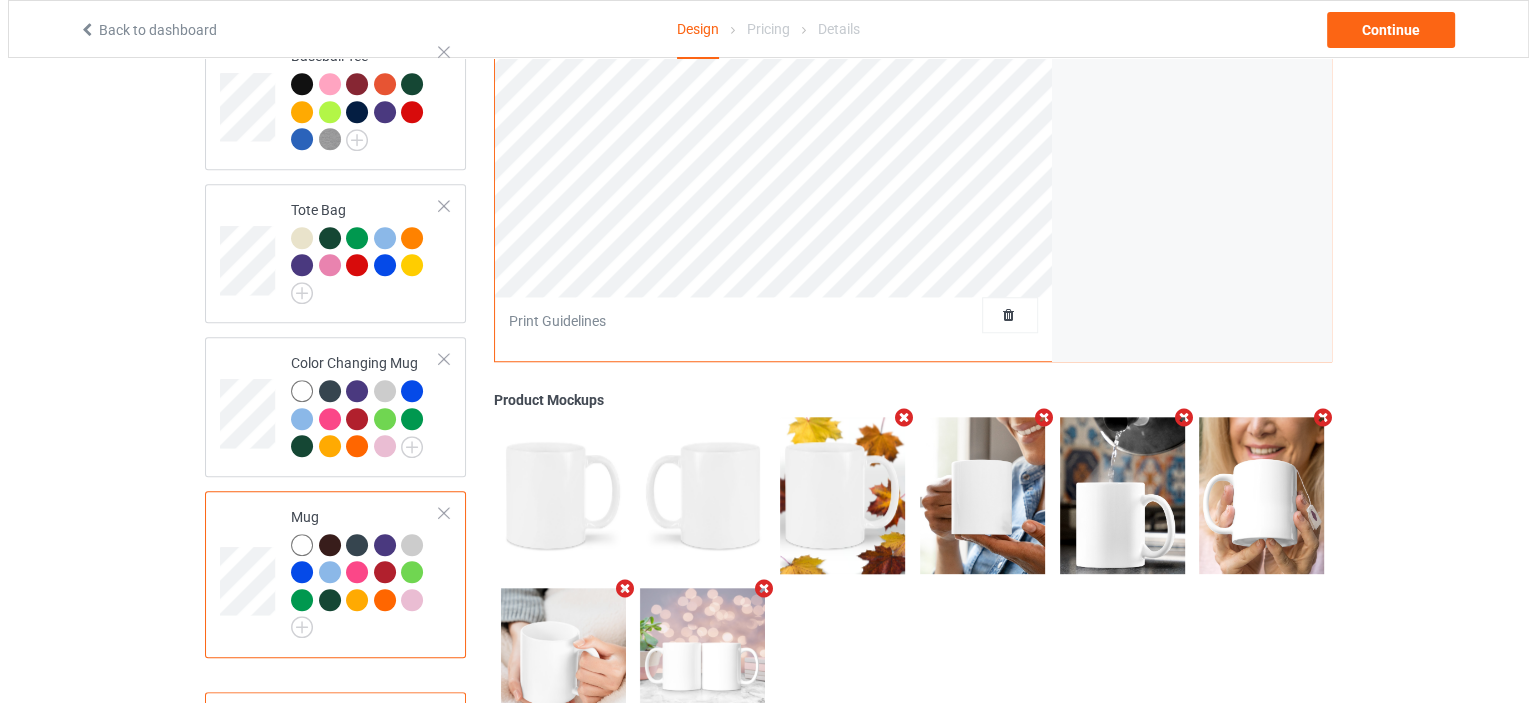 scroll, scrollTop: 1665, scrollLeft: 0, axis: vertical 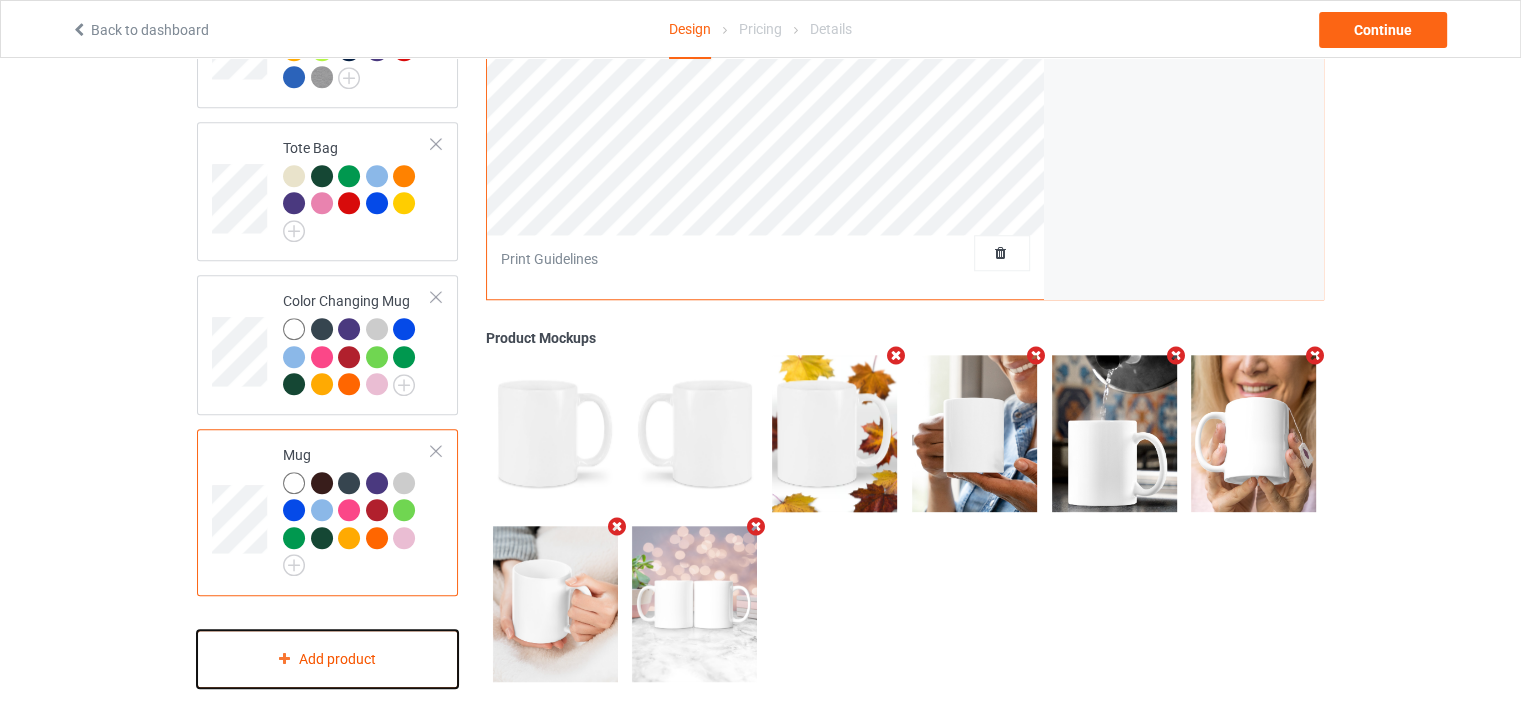 click on "Add product" at bounding box center (327, 659) 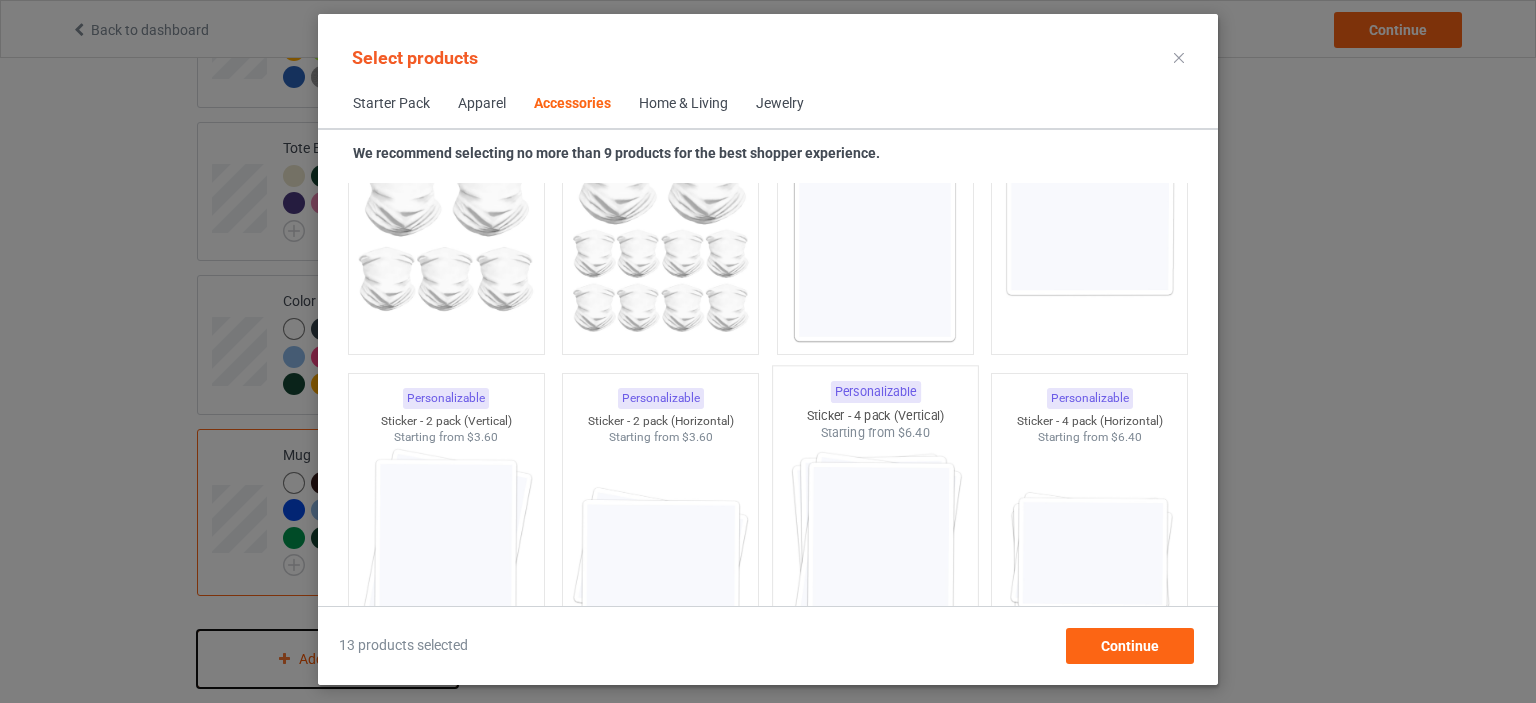 scroll, scrollTop: 6744, scrollLeft: 0, axis: vertical 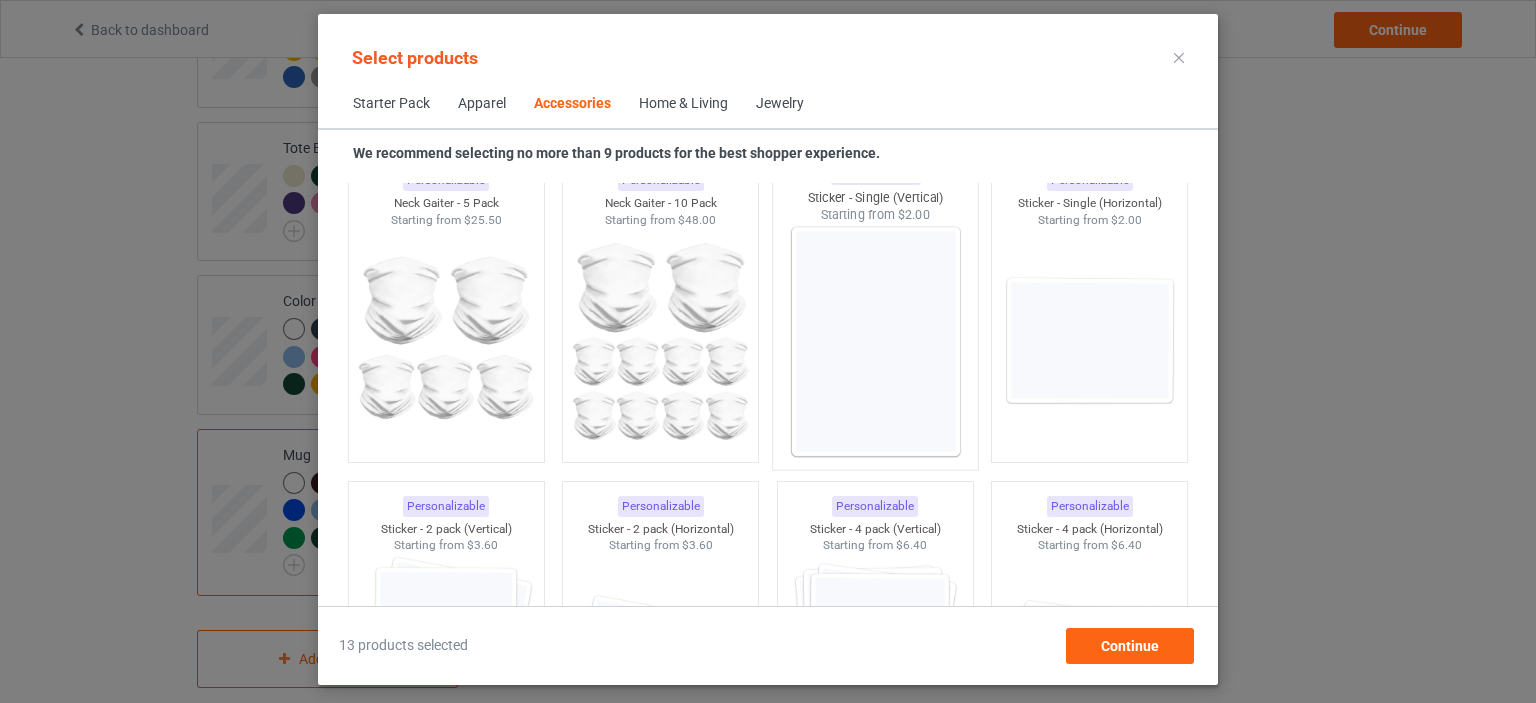click at bounding box center [875, 341] 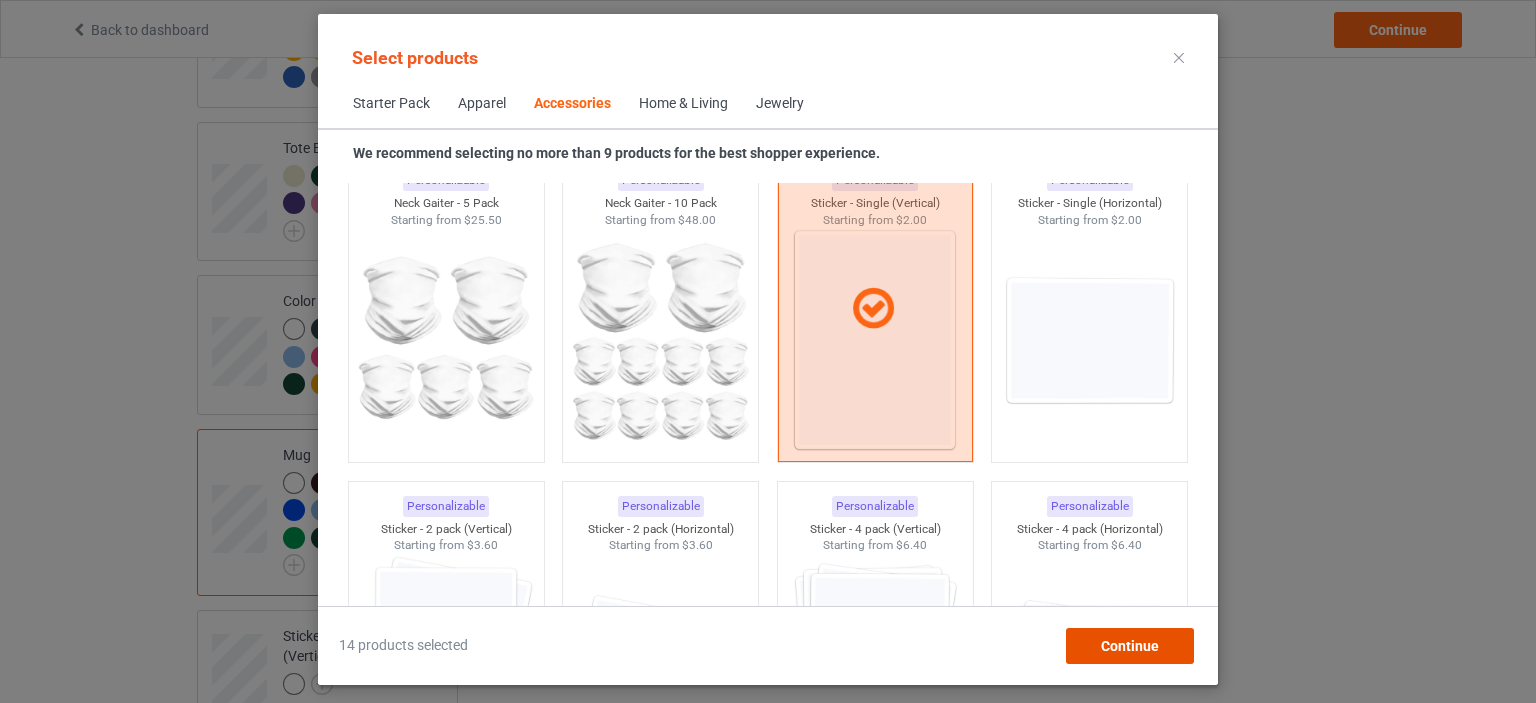 click on "Continue" at bounding box center [1130, 646] 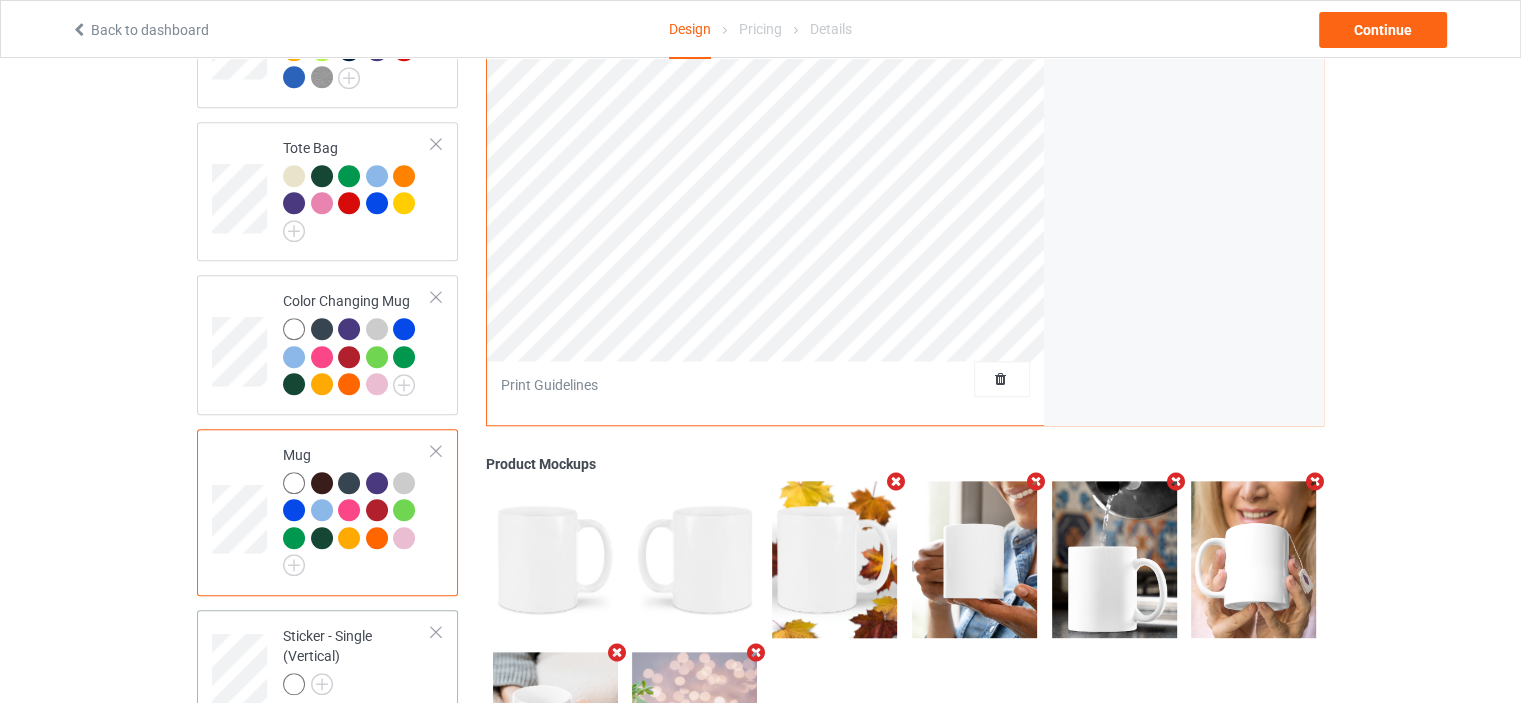 click at bounding box center (294, 684) 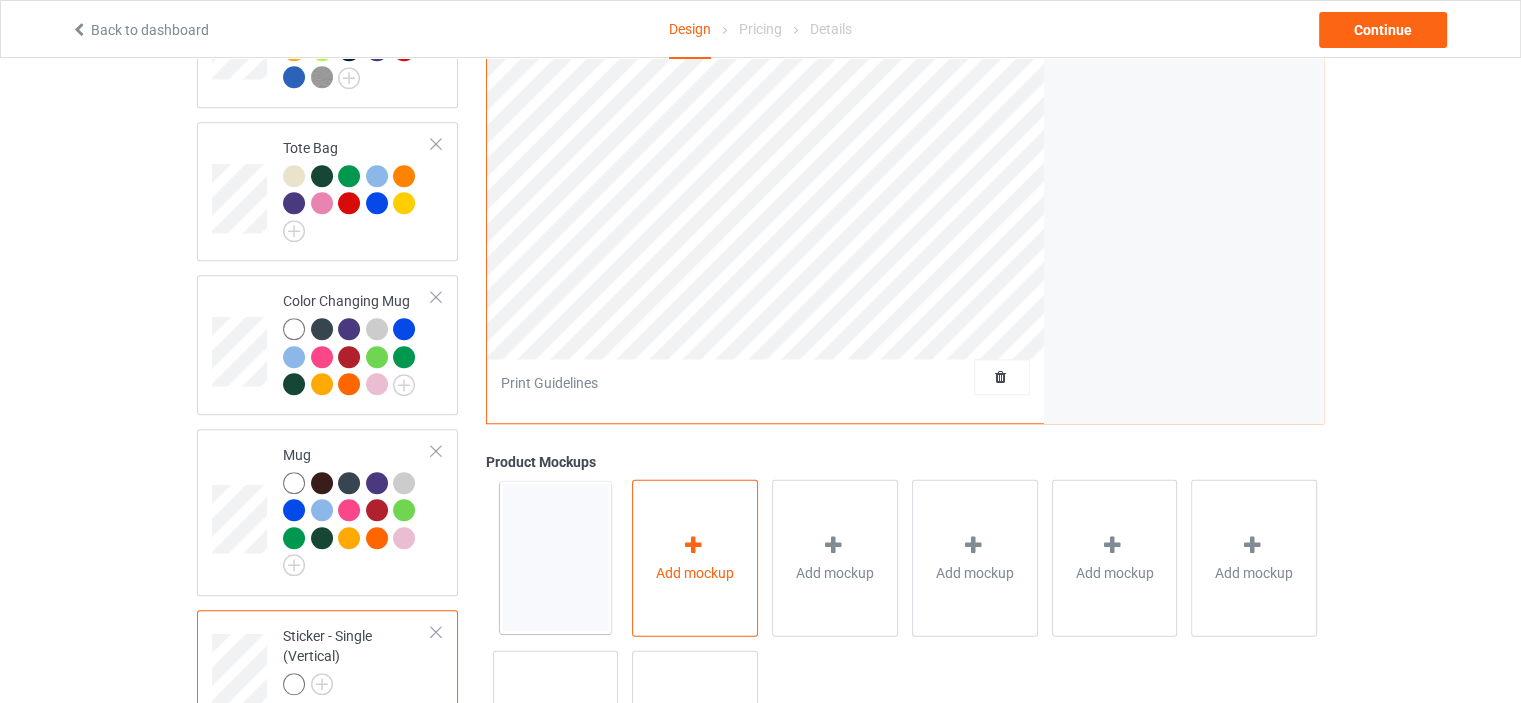 click on "Add mockup" at bounding box center (695, 557) 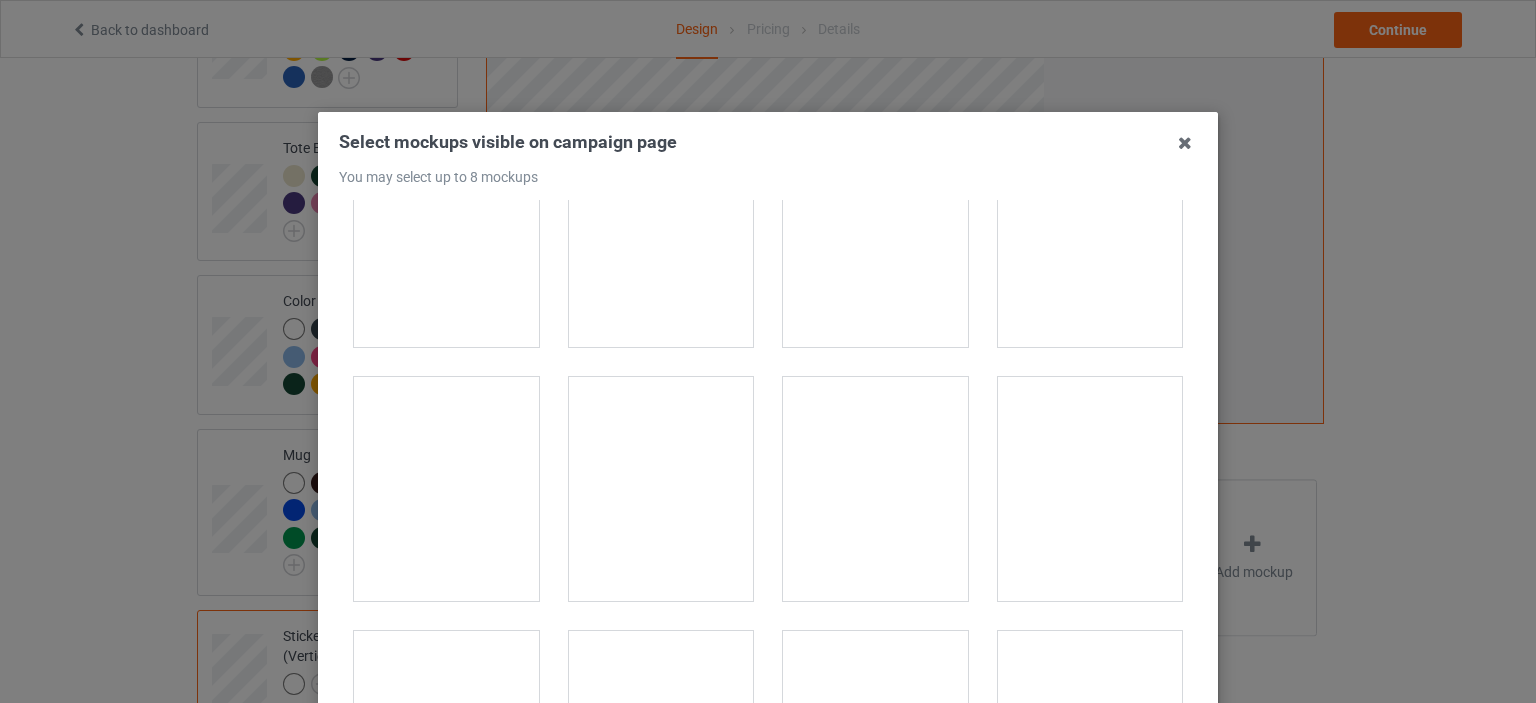 scroll, scrollTop: 700, scrollLeft: 0, axis: vertical 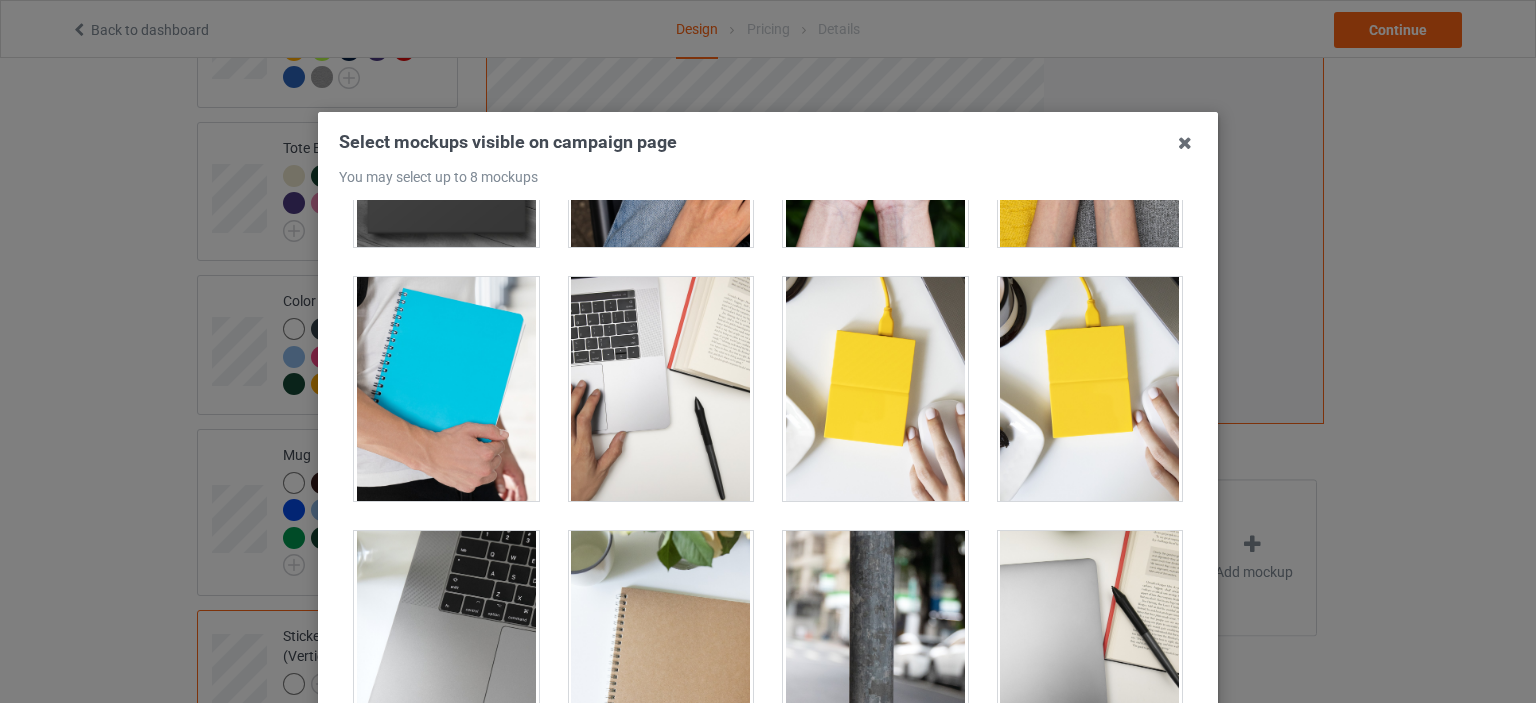 click at bounding box center (661, 389) 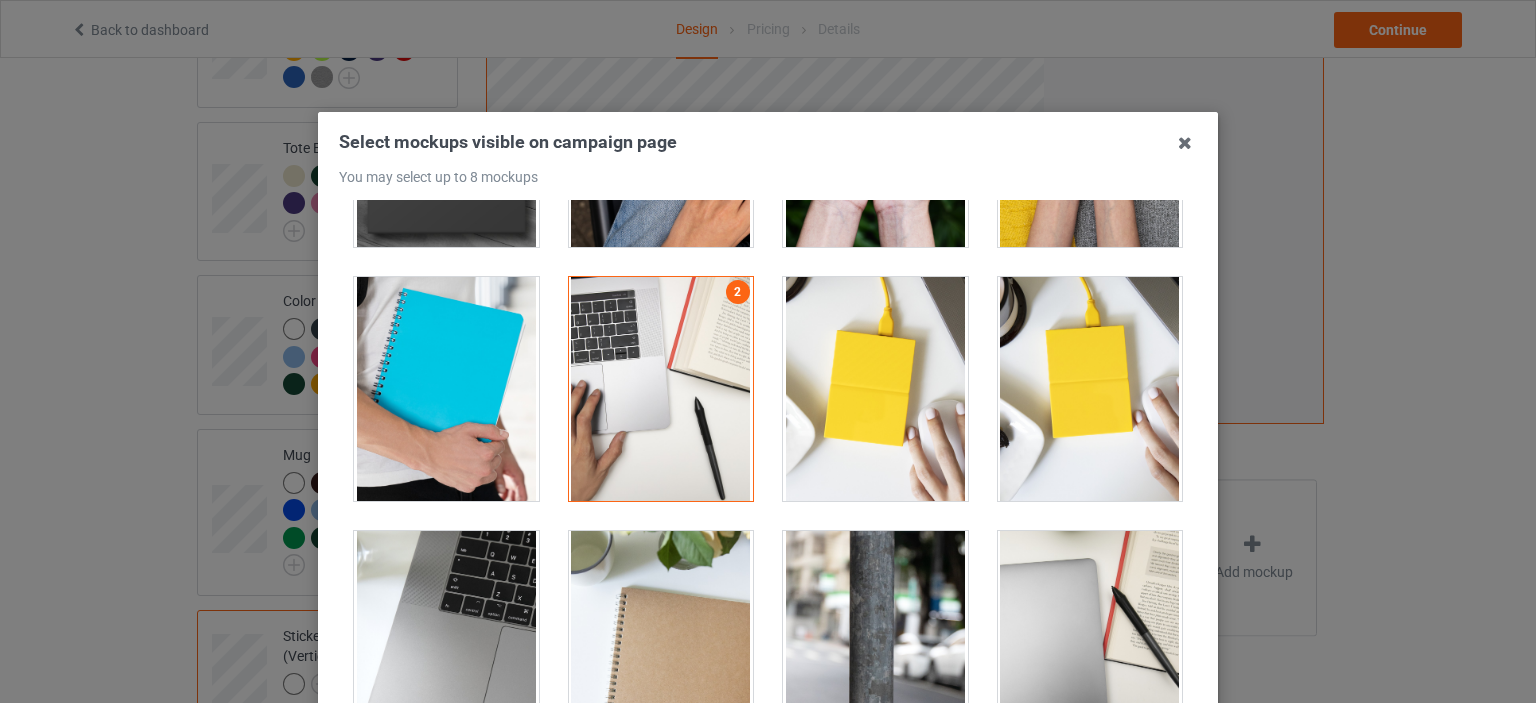 click at bounding box center (446, 389) 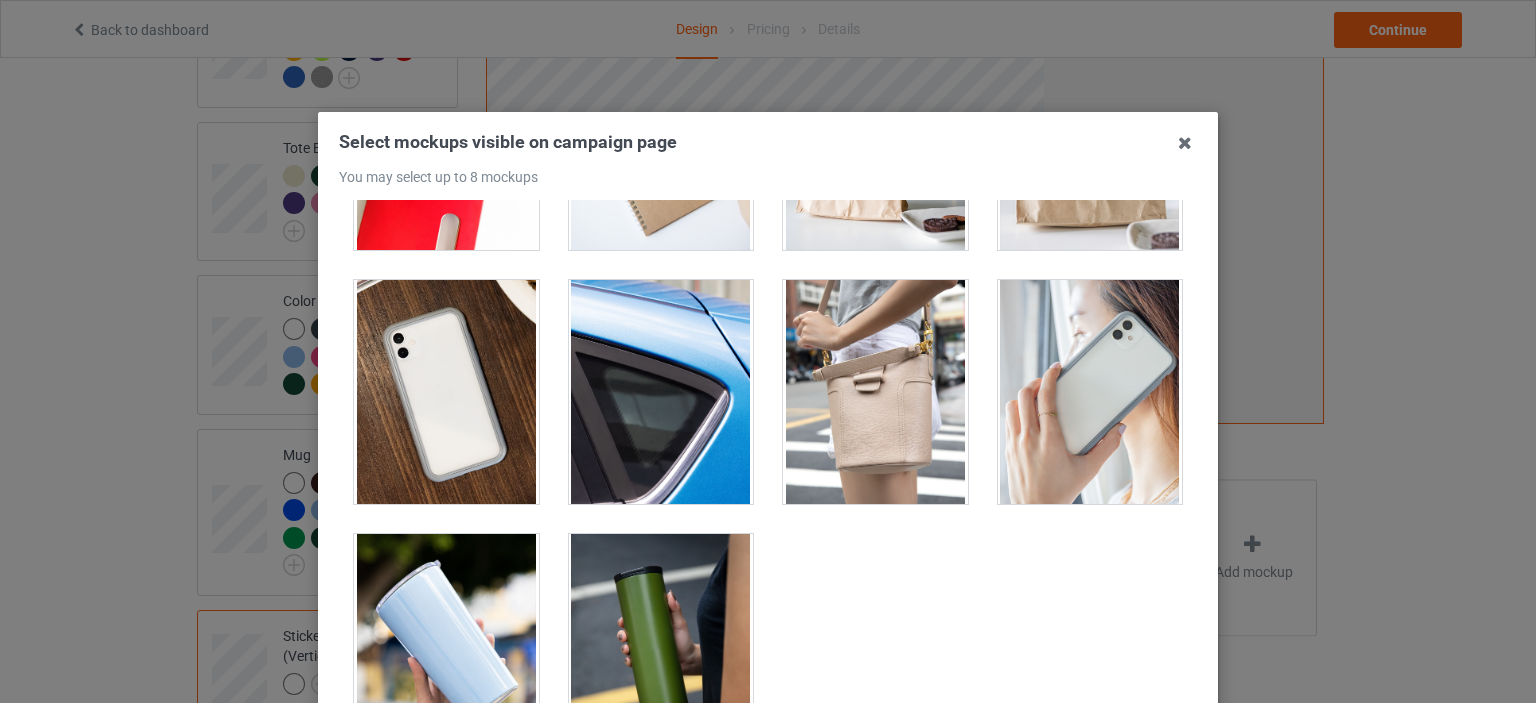 scroll, scrollTop: 1719, scrollLeft: 0, axis: vertical 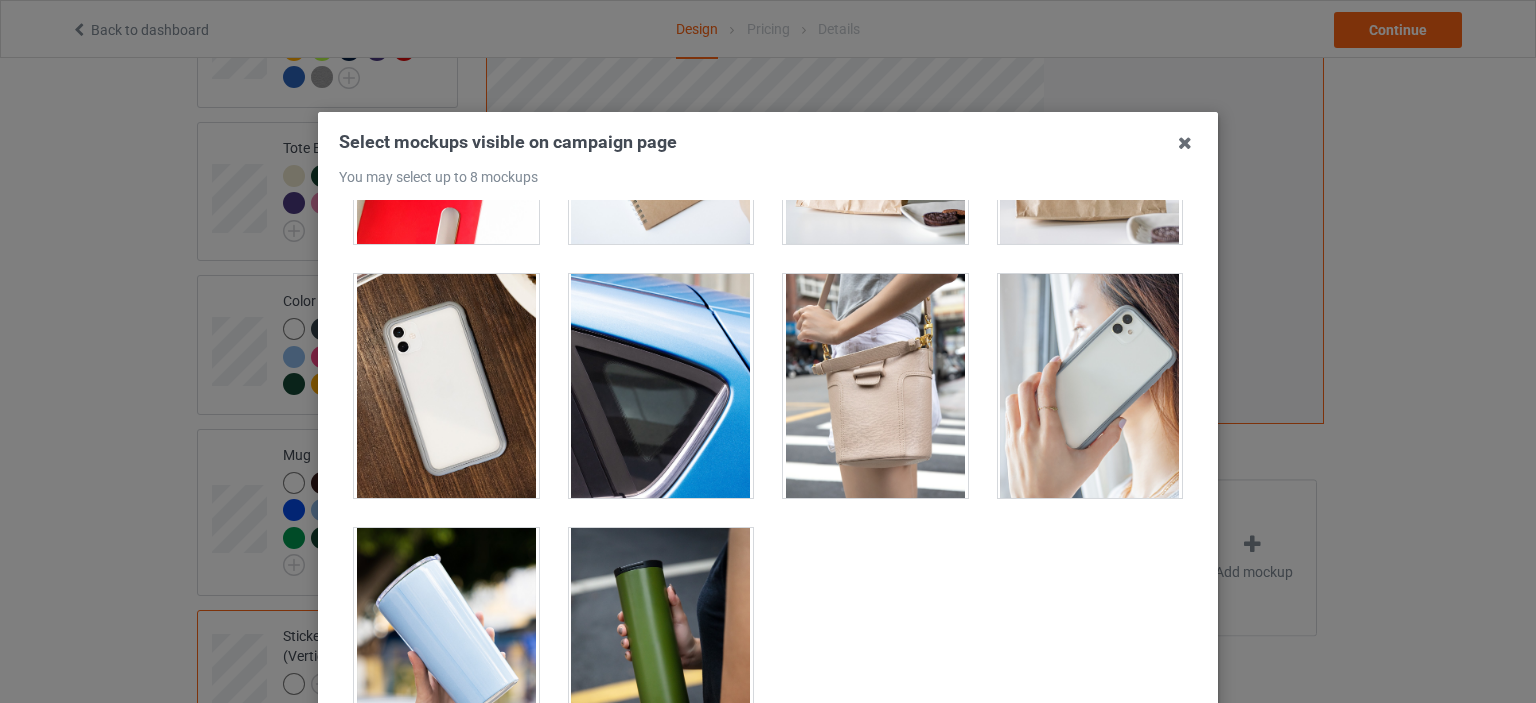 click at bounding box center (1090, 386) 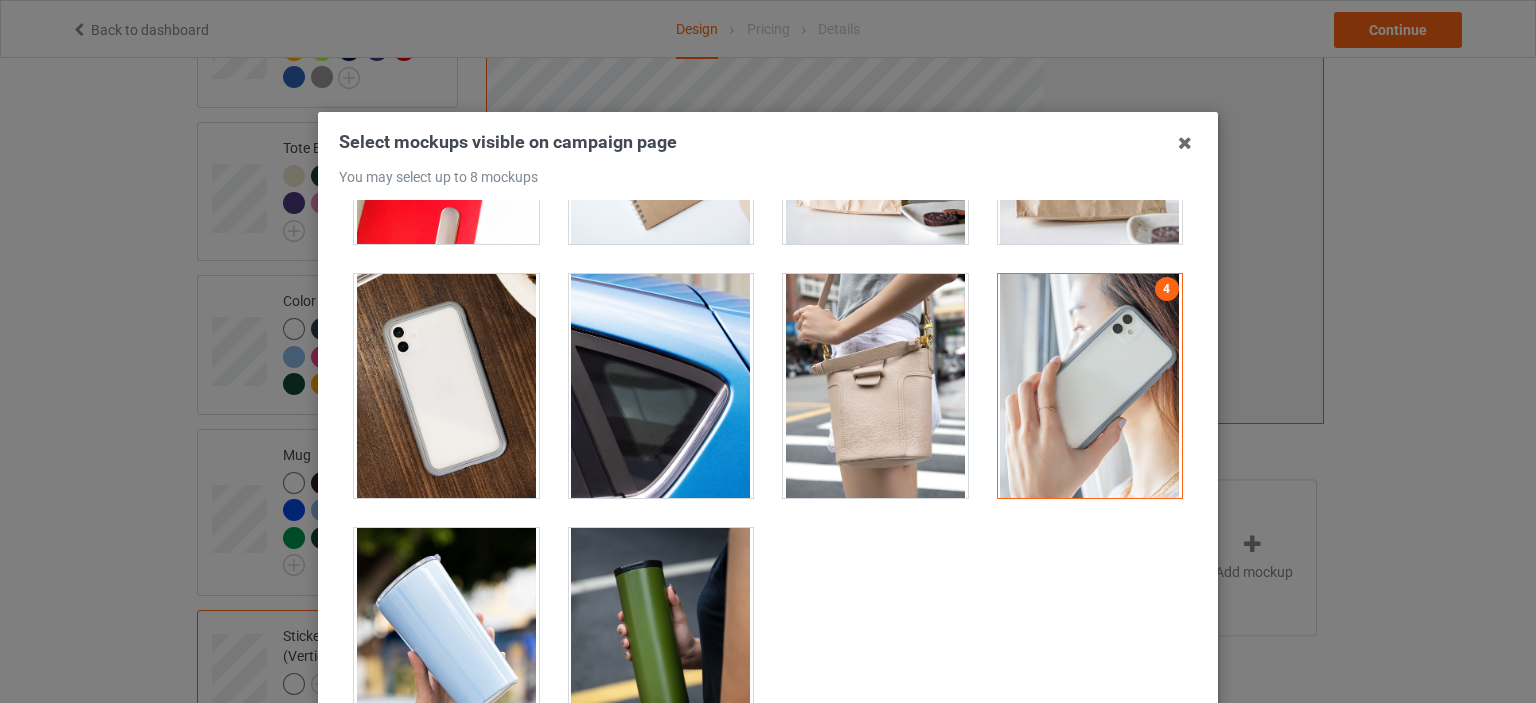 click at bounding box center [875, 386] 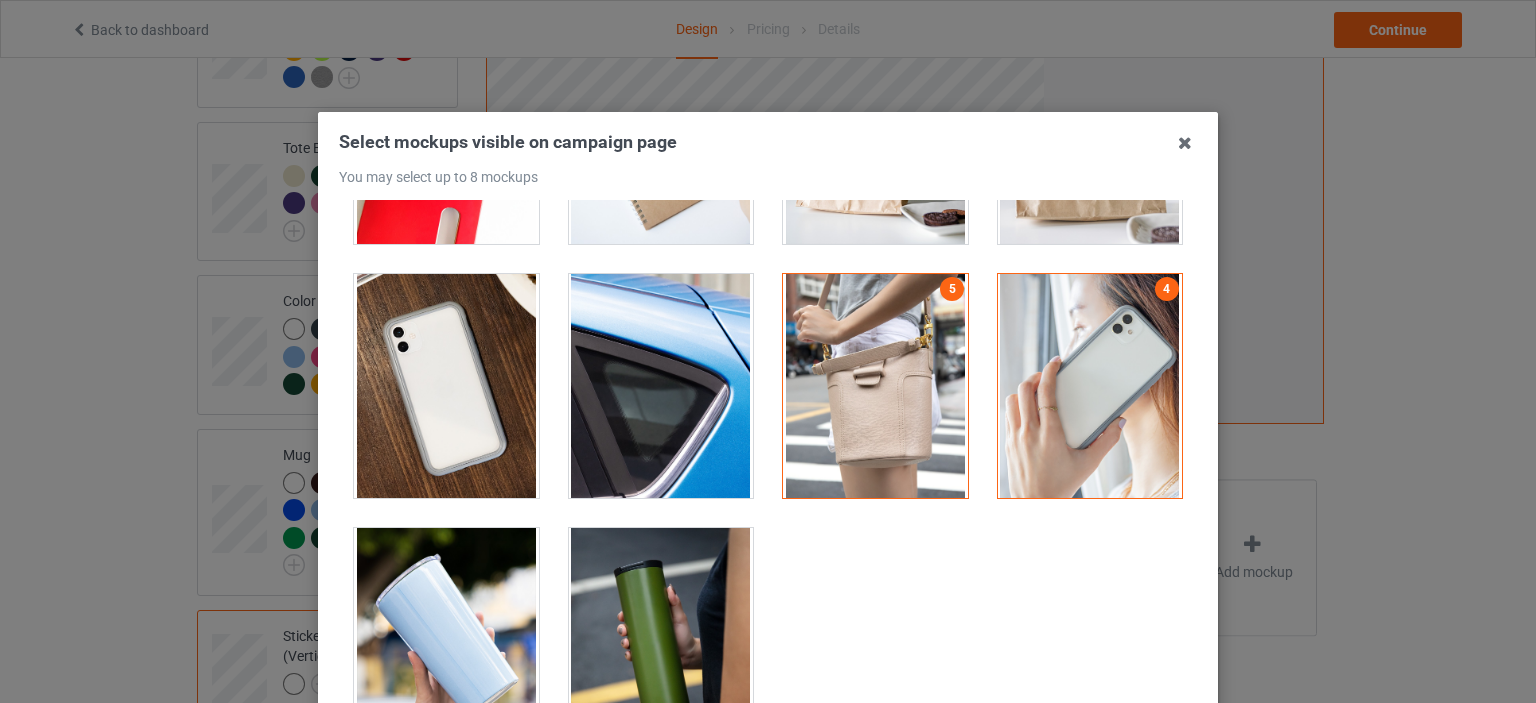 click at bounding box center [661, 386] 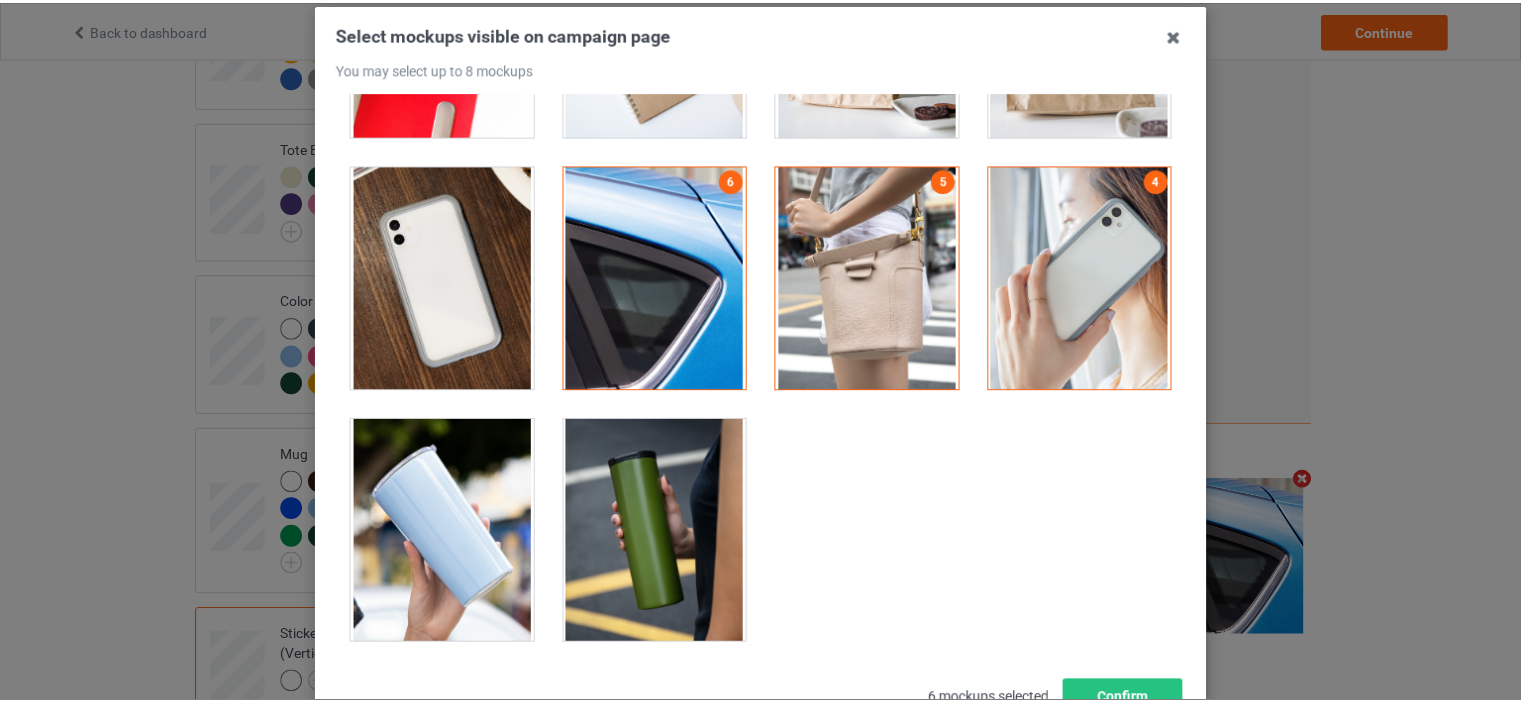 scroll, scrollTop: 263, scrollLeft: 0, axis: vertical 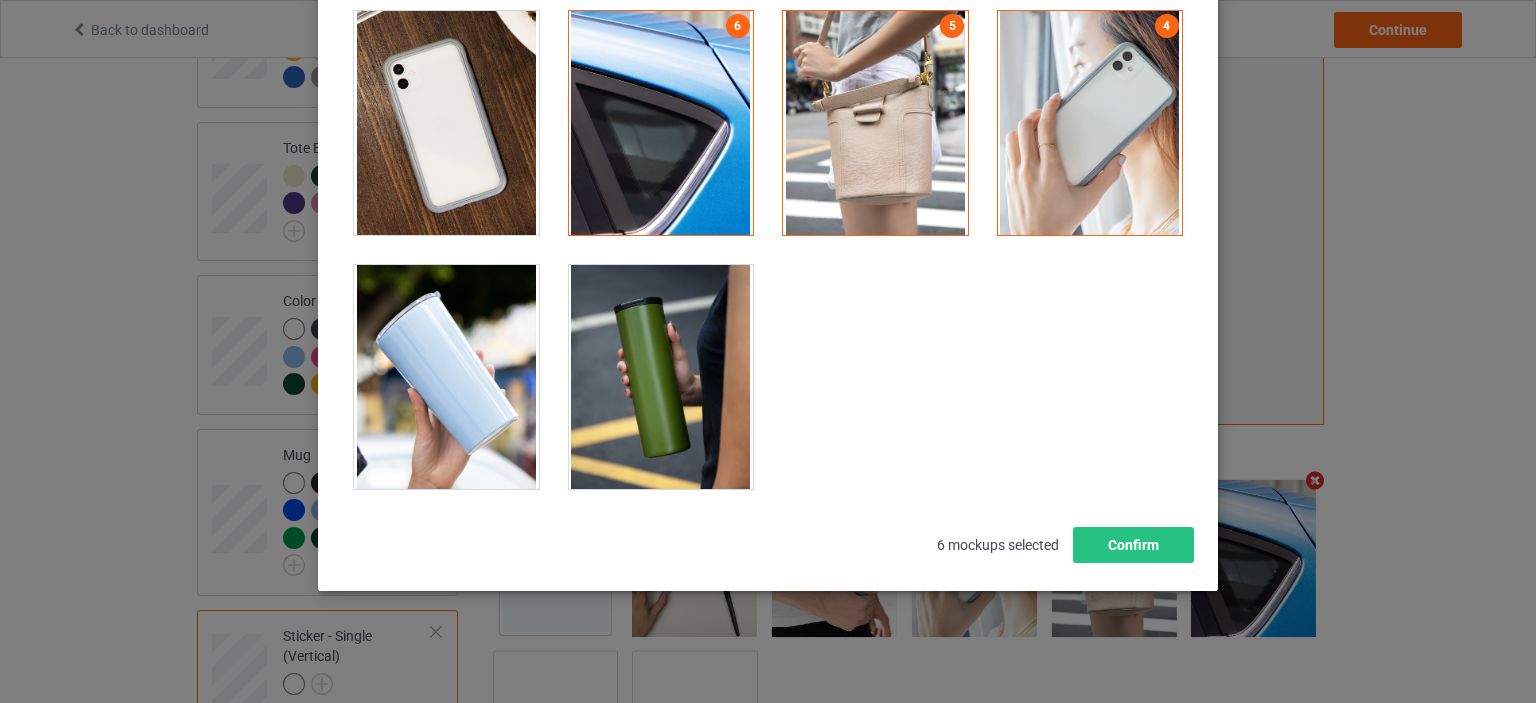 click at bounding box center (446, 377) 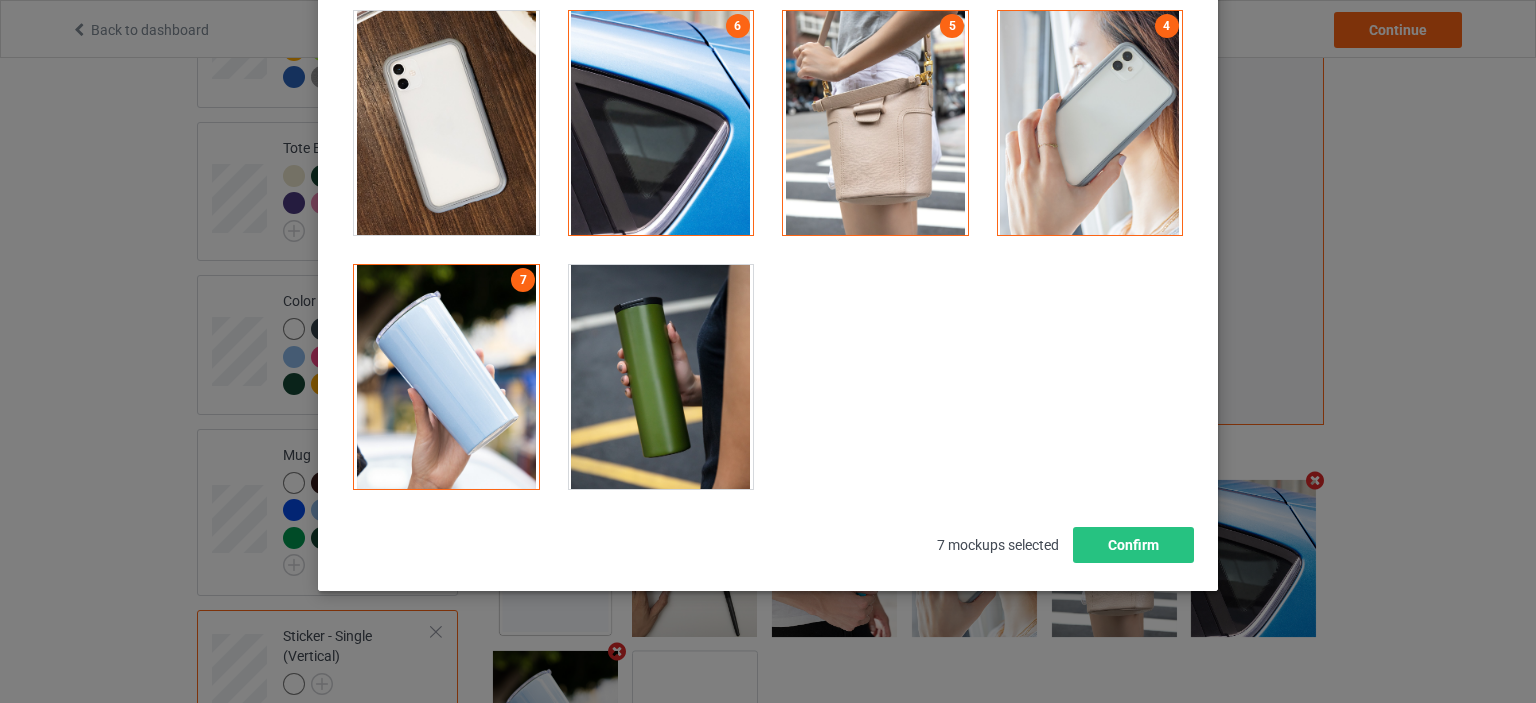 click at bounding box center [661, 377] 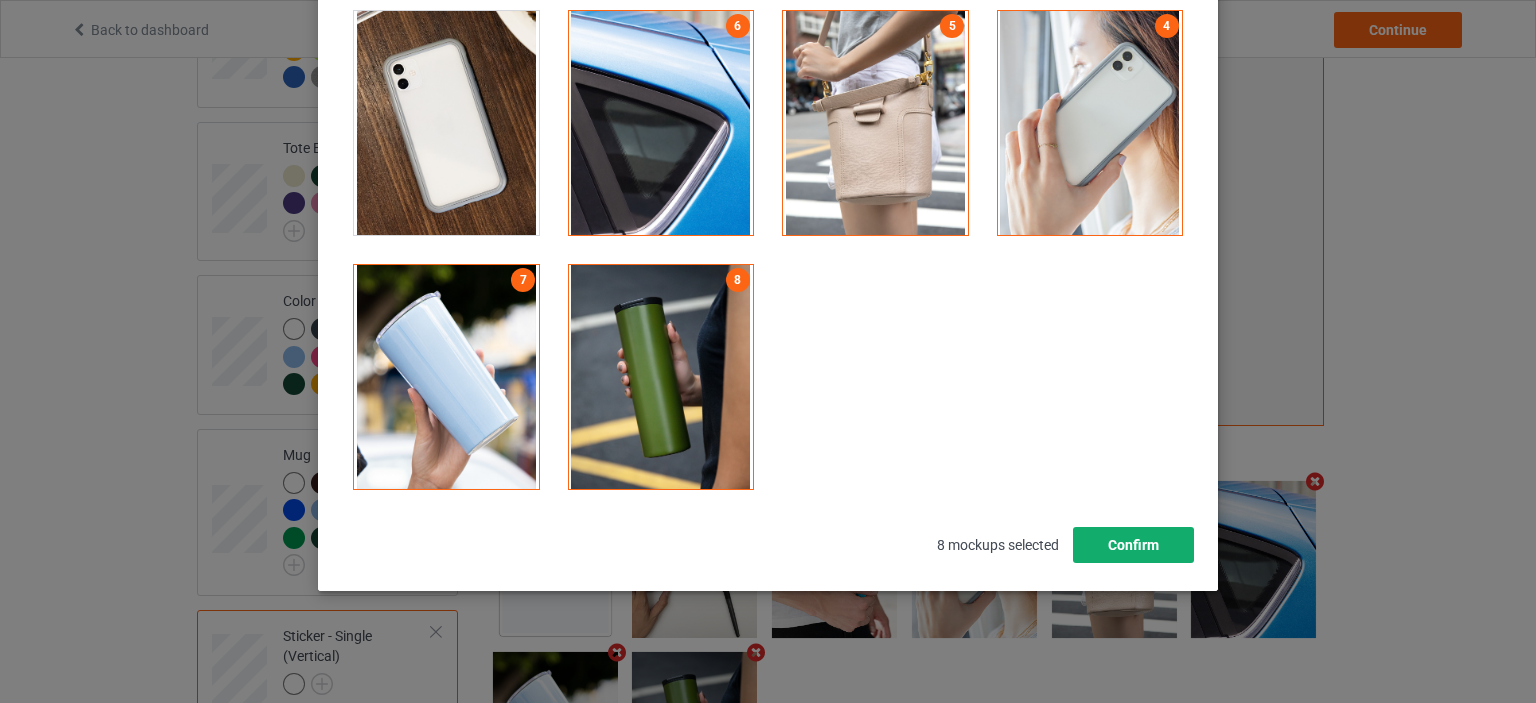click on "Confirm" at bounding box center [1133, 545] 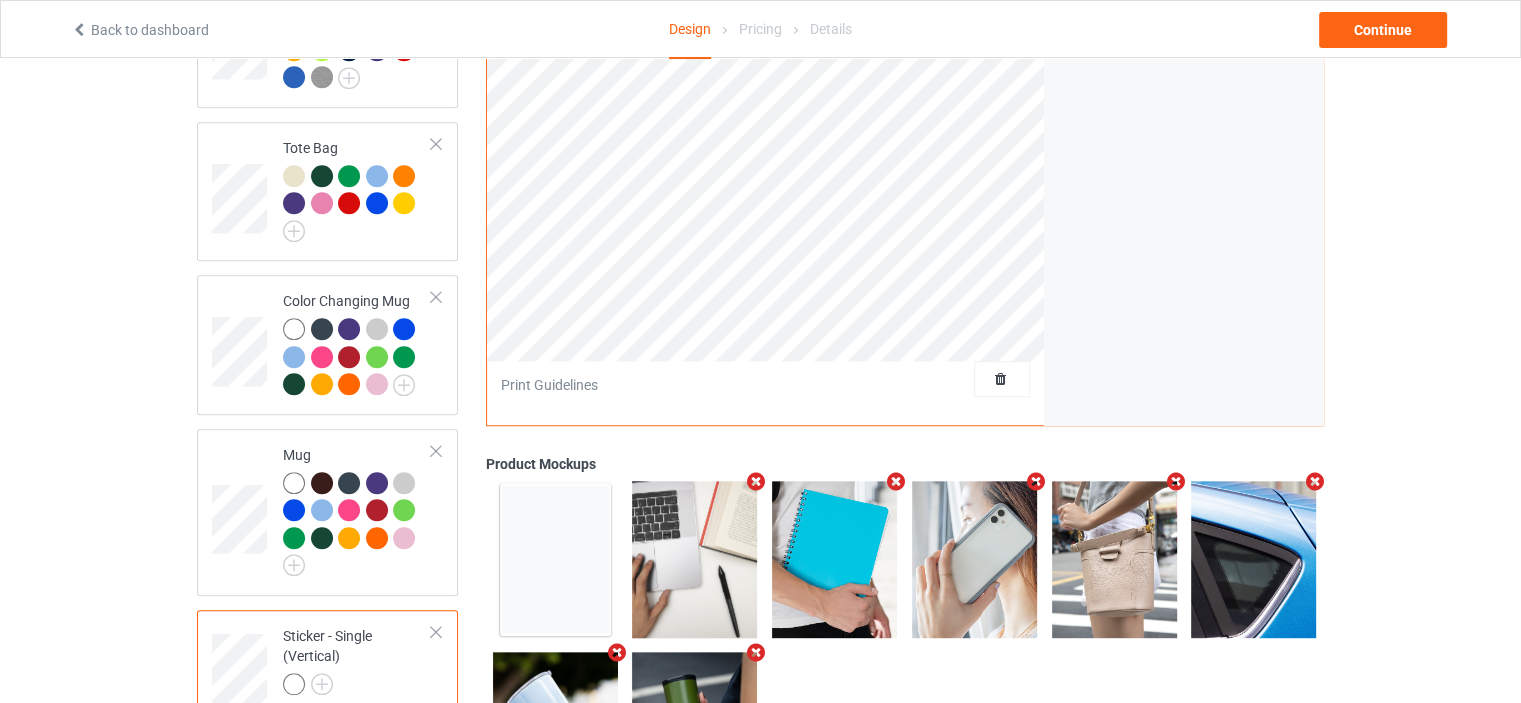 scroll, scrollTop: 1791, scrollLeft: 0, axis: vertical 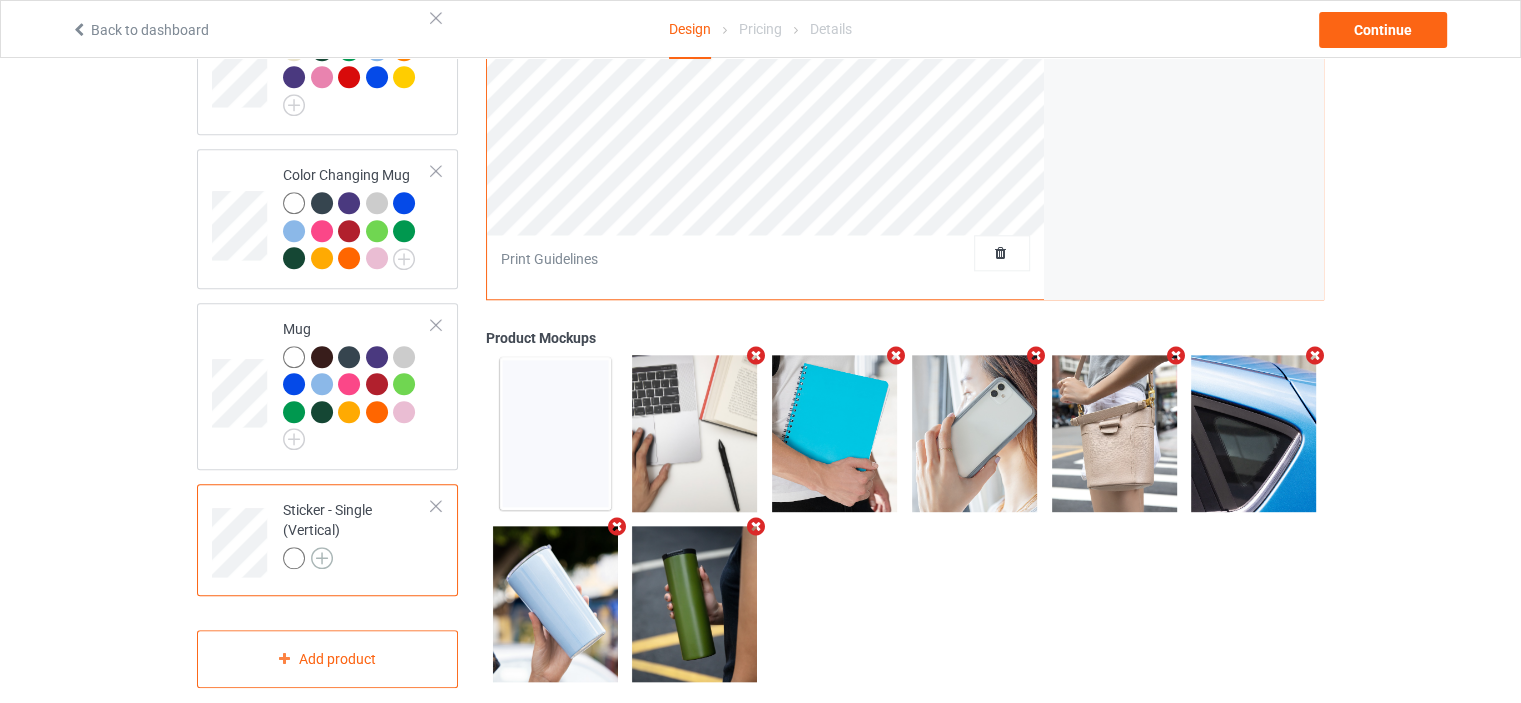 click at bounding box center (322, 558) 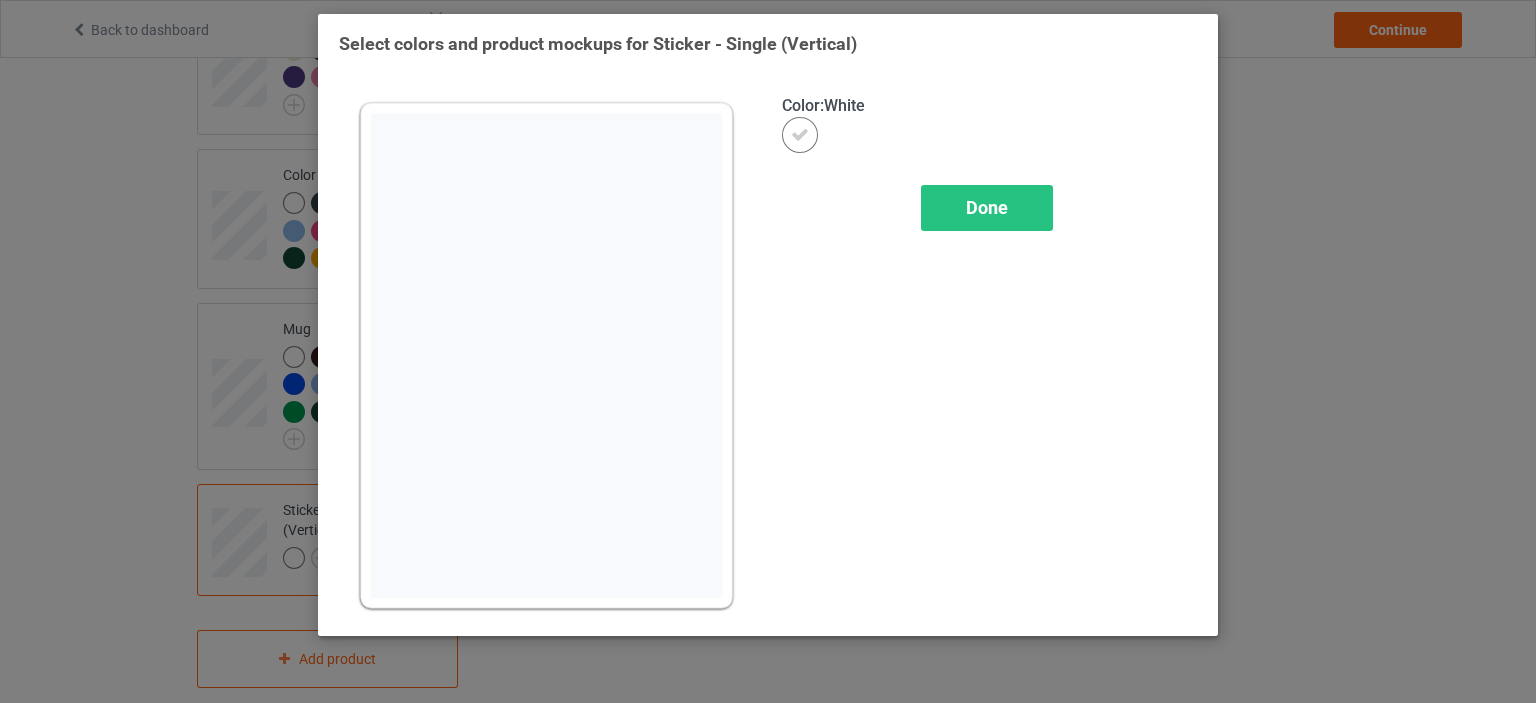 click at bounding box center (800, 135) 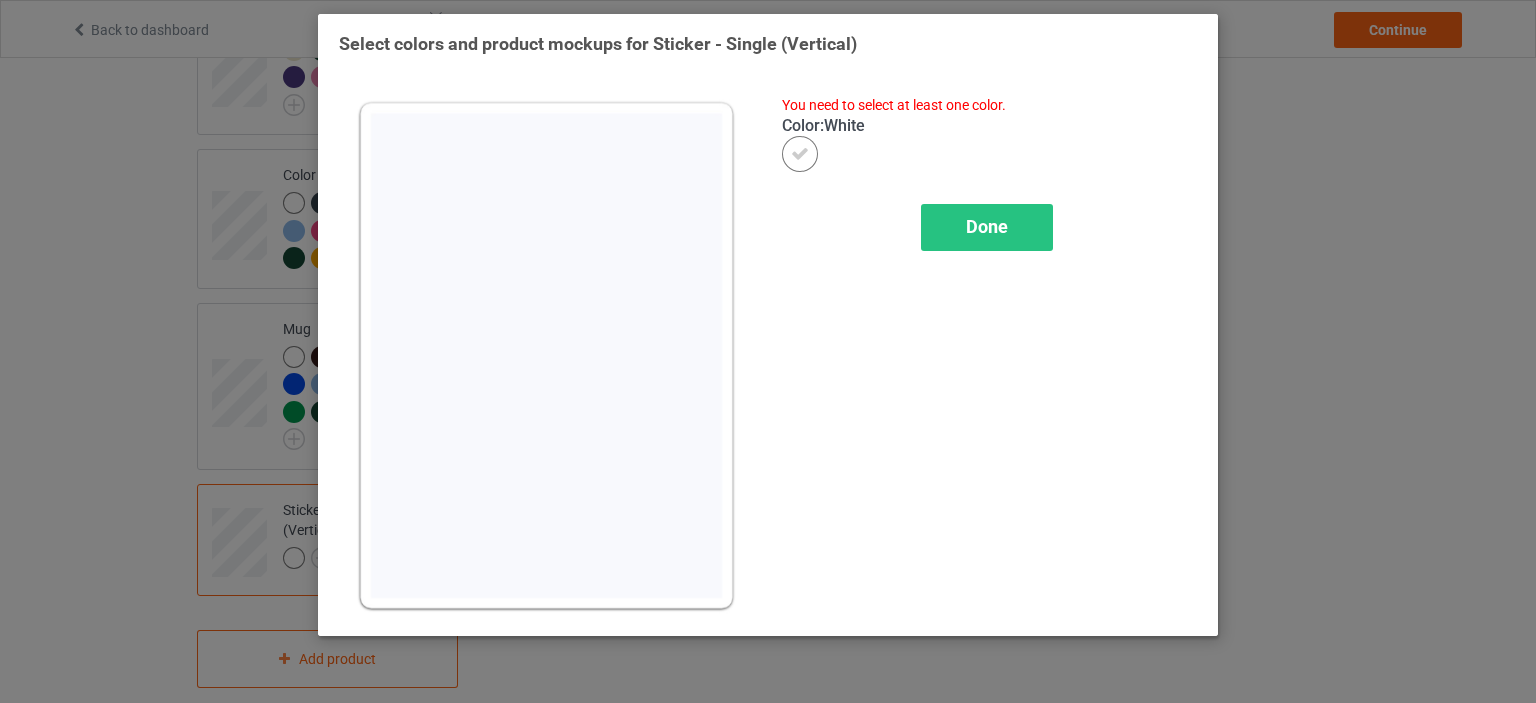 click at bounding box center [800, 154] 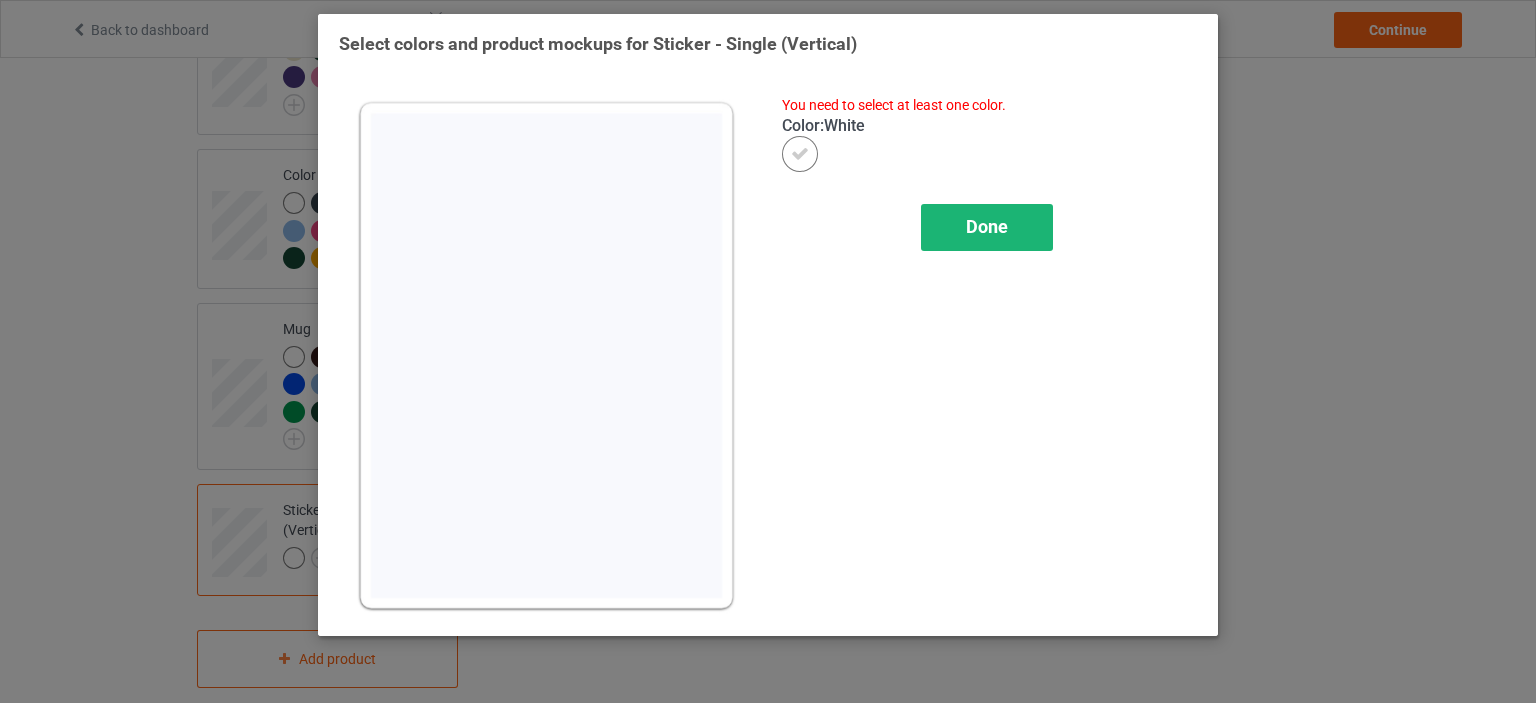 click on "Done" at bounding box center [987, 226] 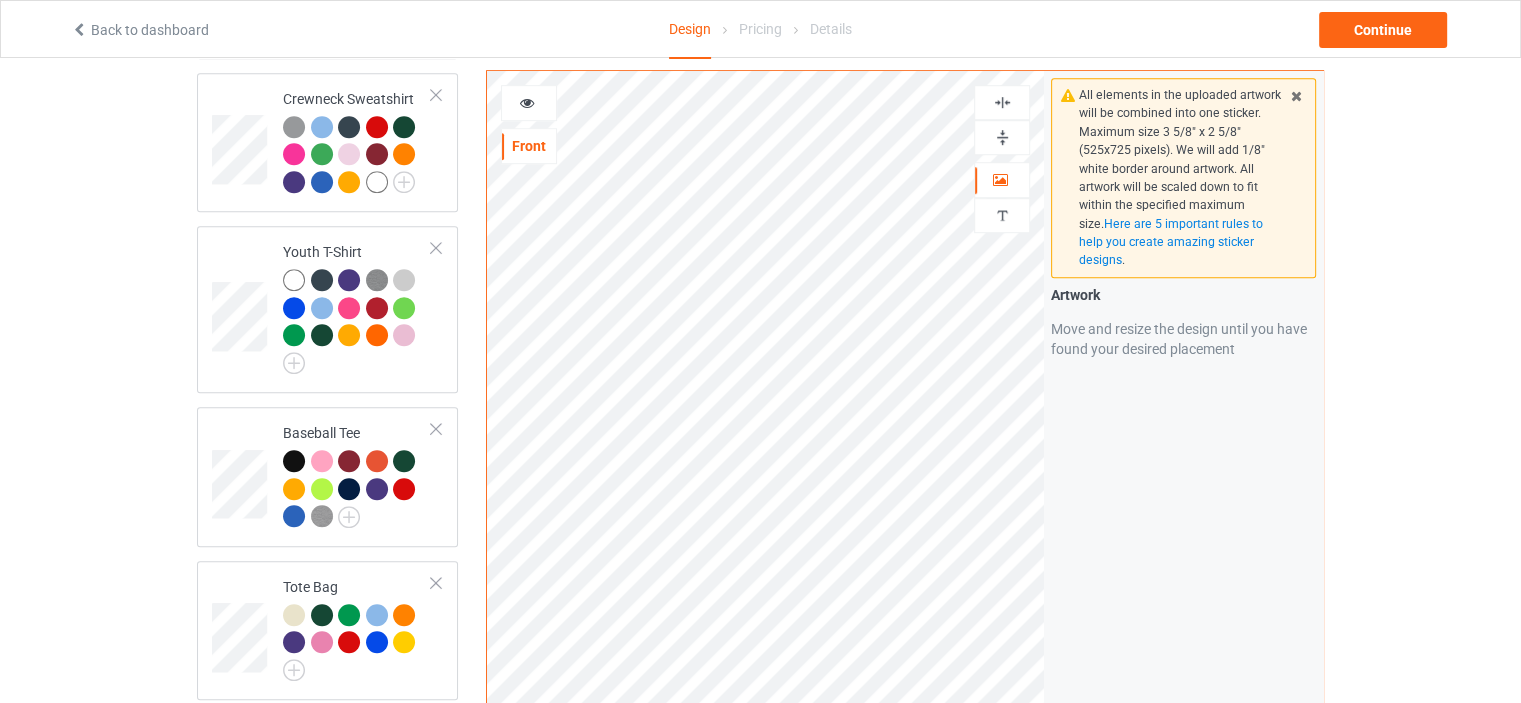scroll, scrollTop: 1091, scrollLeft: 0, axis: vertical 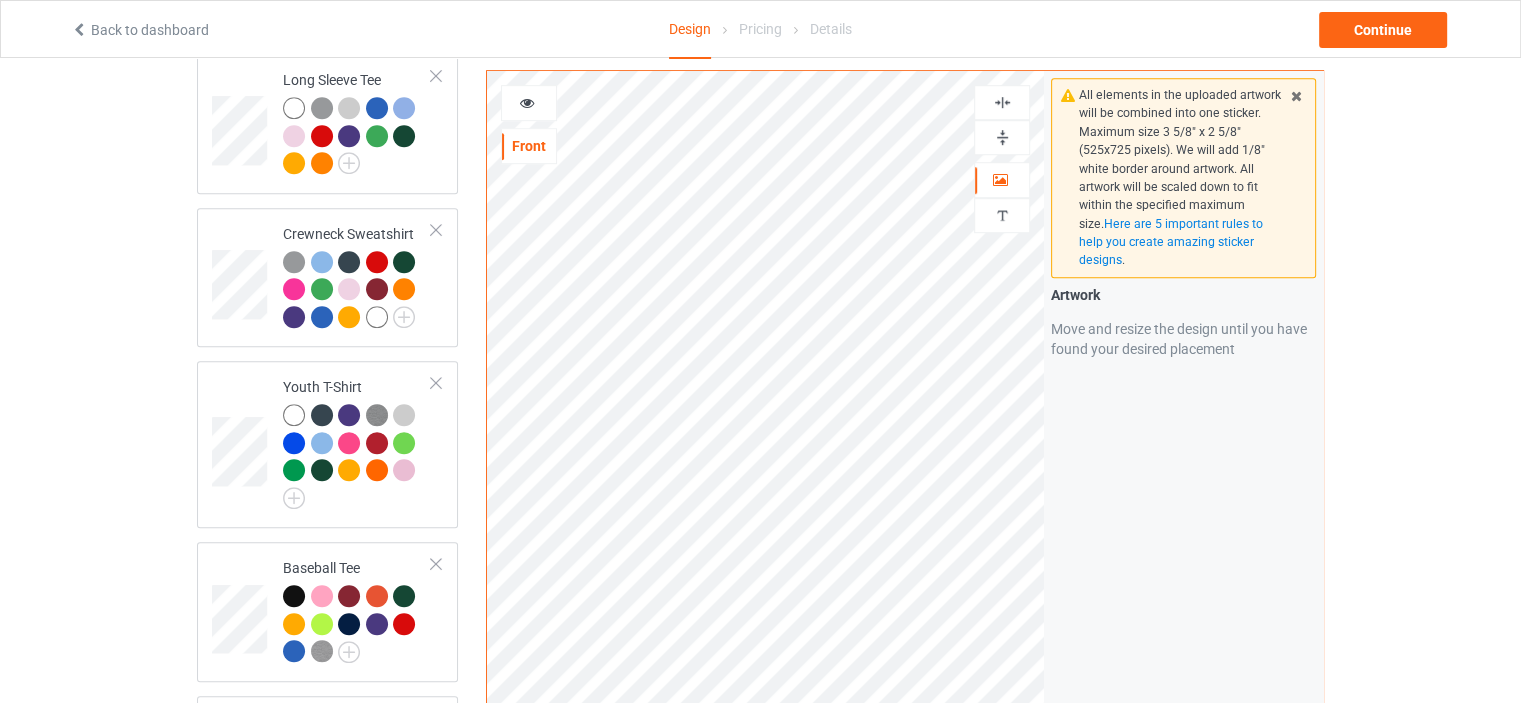 click at bounding box center [1002, 137] 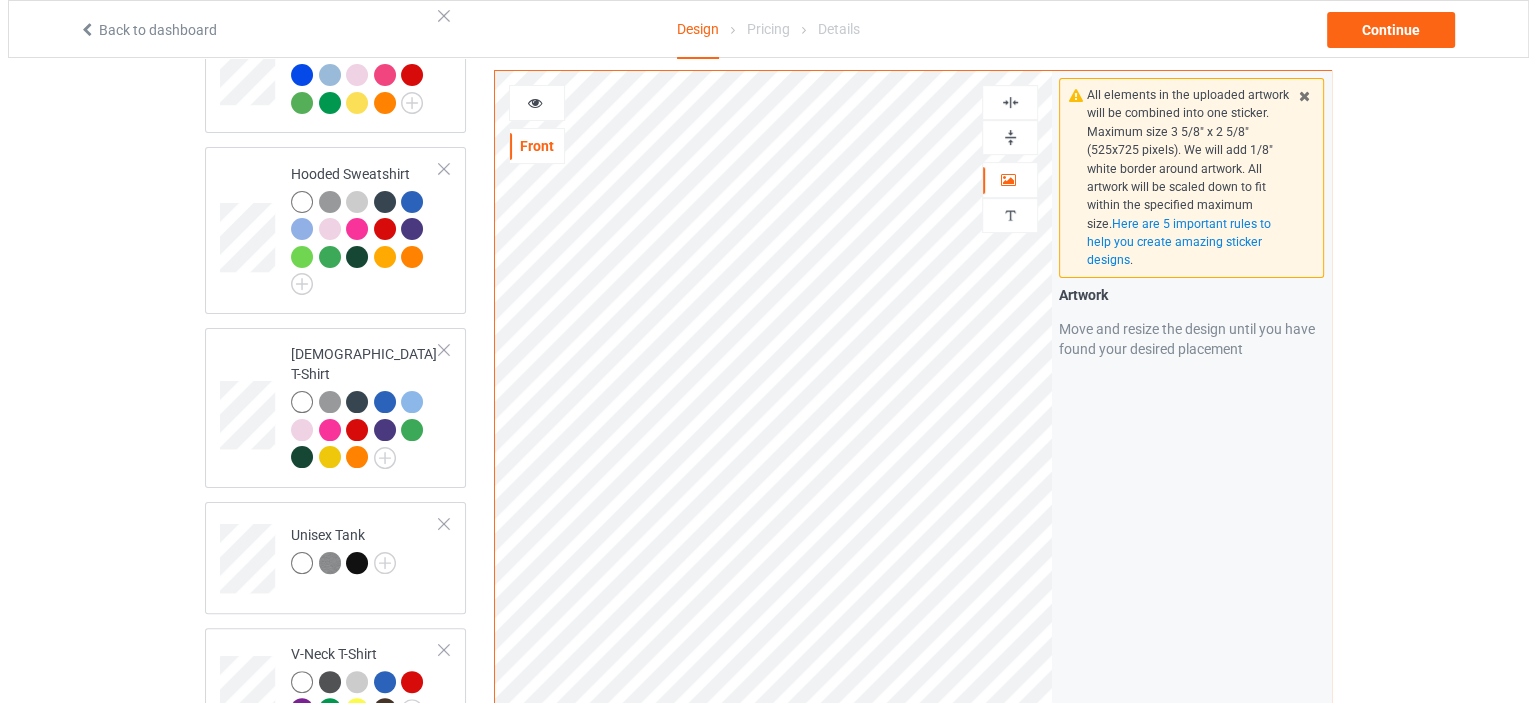 scroll, scrollTop: 0, scrollLeft: 0, axis: both 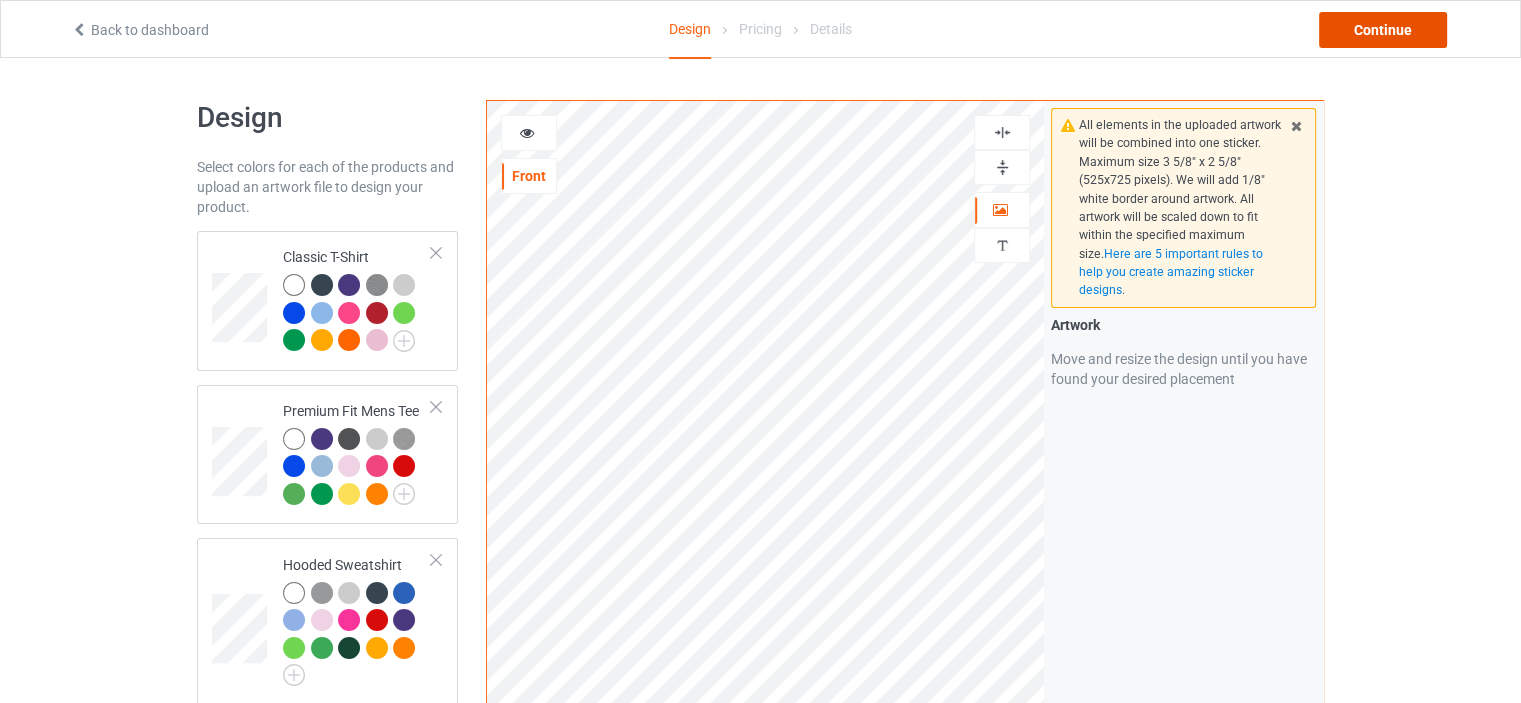 click on "Continue" at bounding box center [1383, 30] 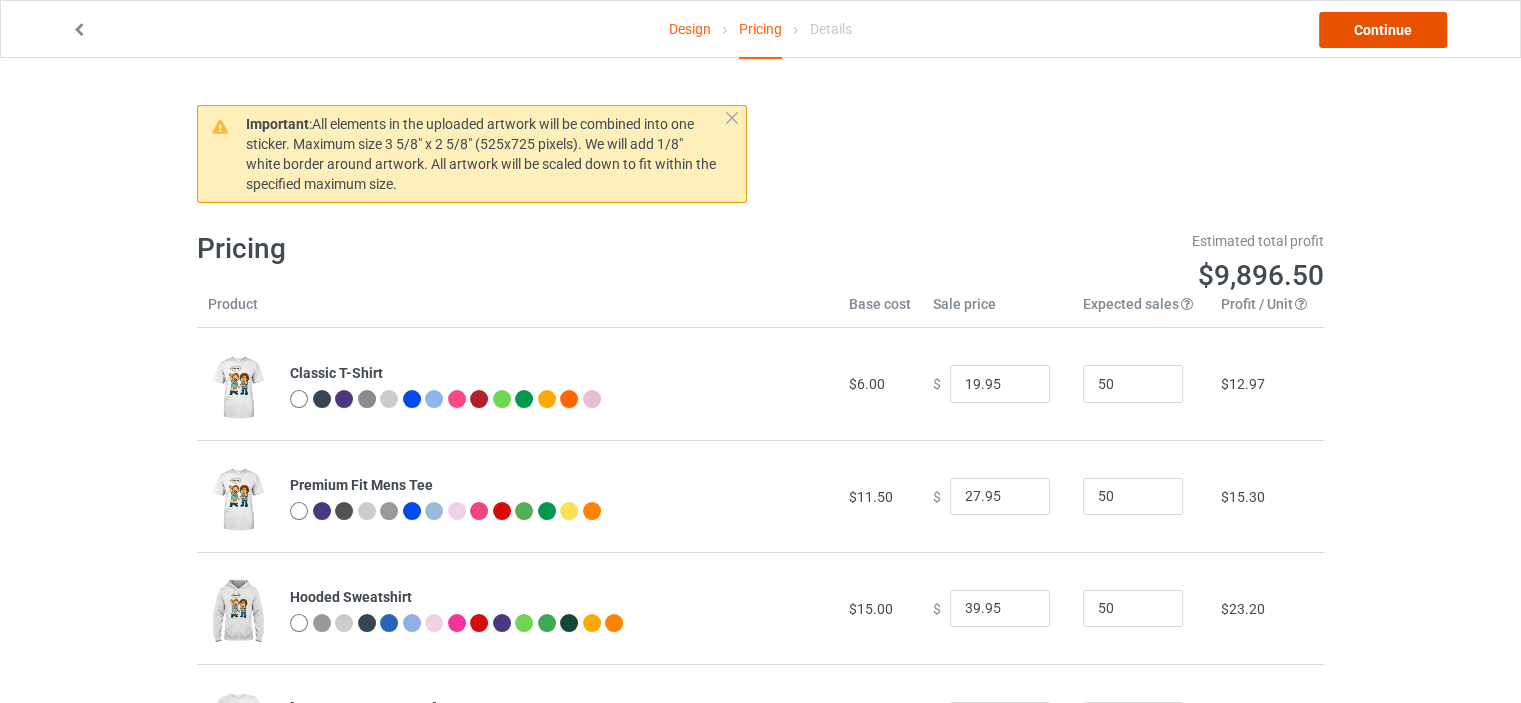 click on "Continue" at bounding box center (1383, 30) 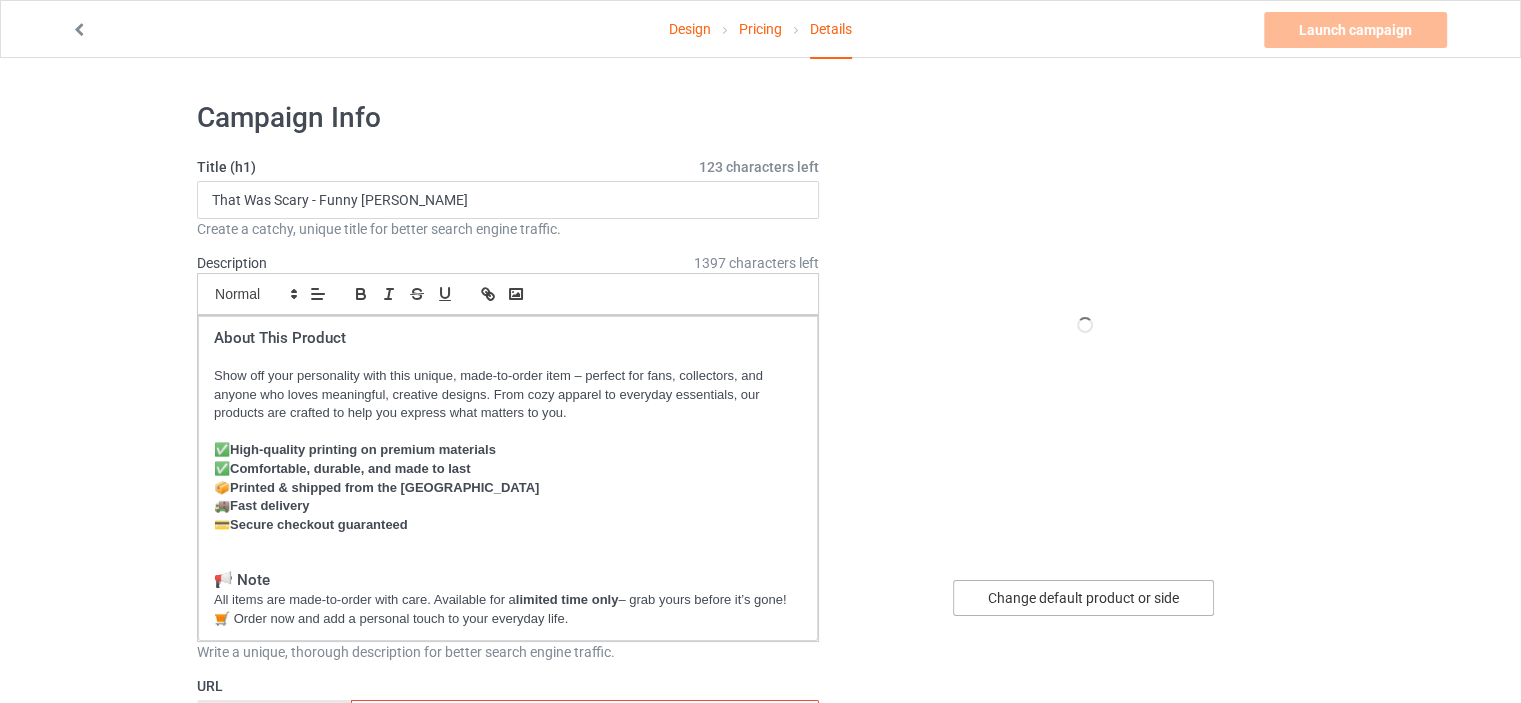 click on "Change default product or side" at bounding box center [1083, 598] 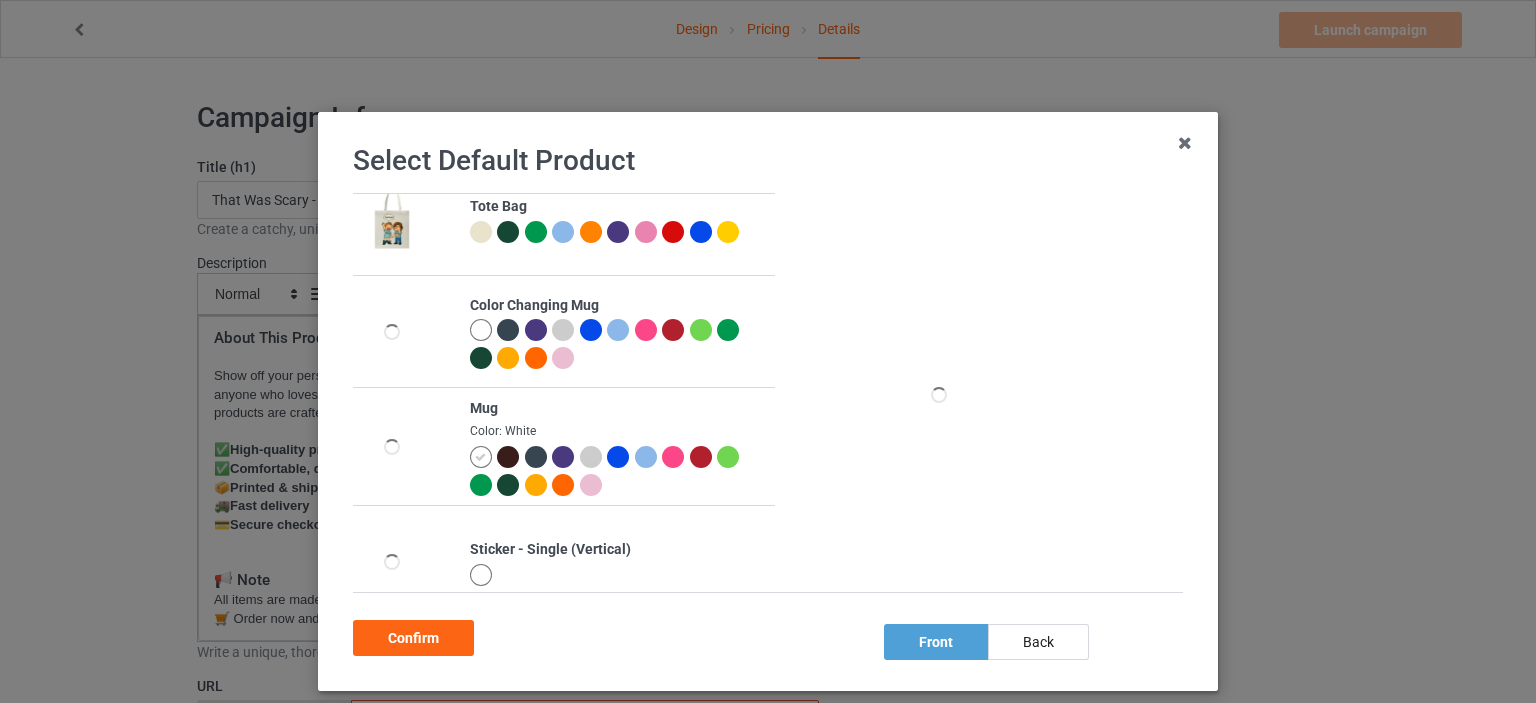 scroll, scrollTop: 1176, scrollLeft: 0, axis: vertical 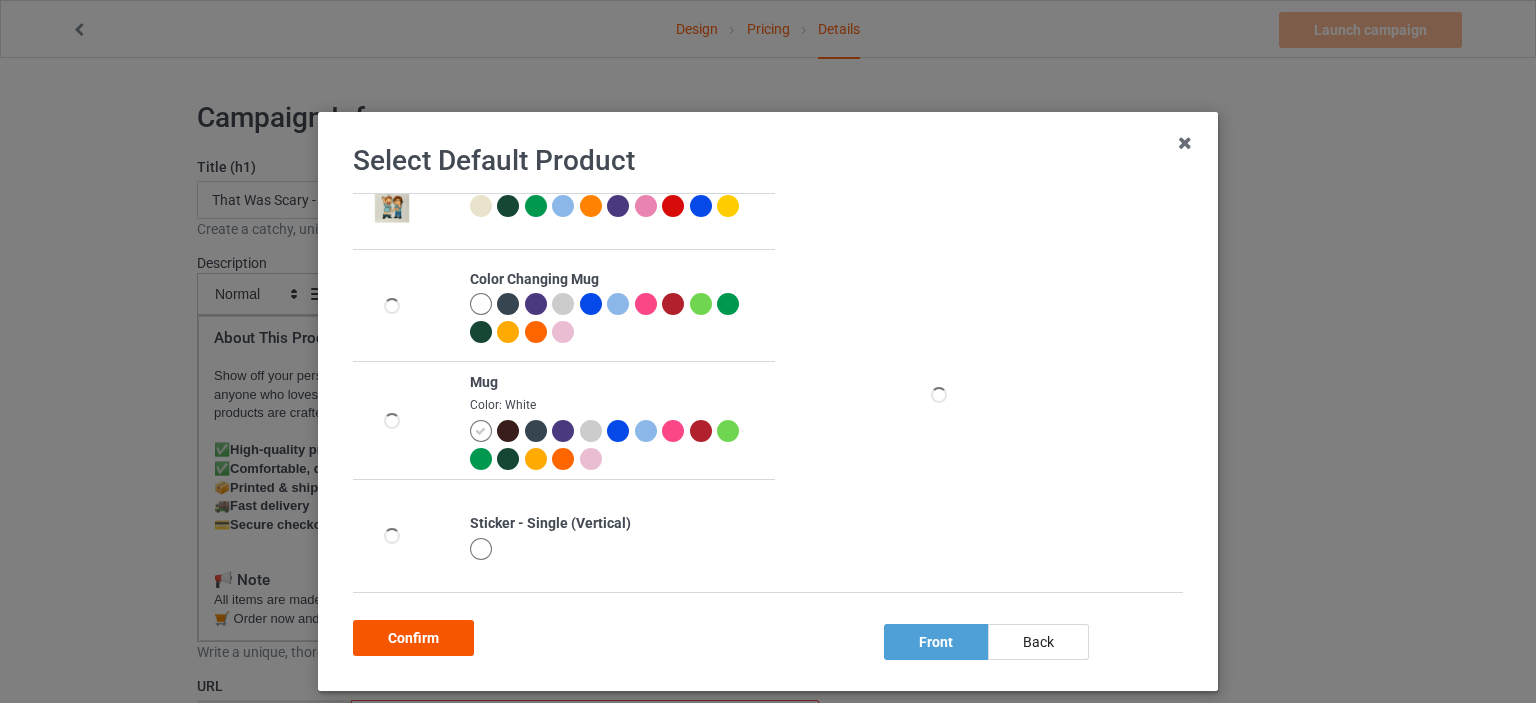 click on "Confirm" at bounding box center (413, 638) 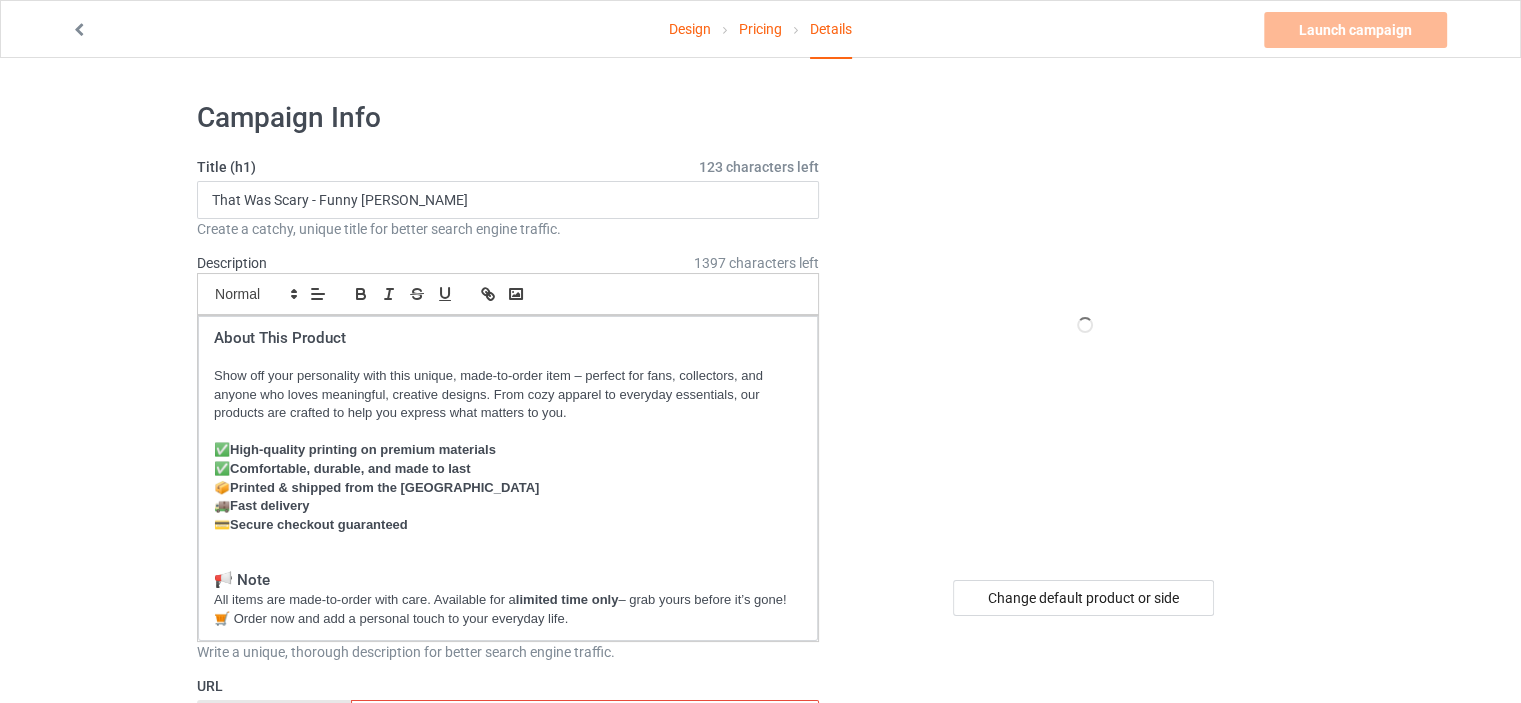 click at bounding box center [1085, 325] 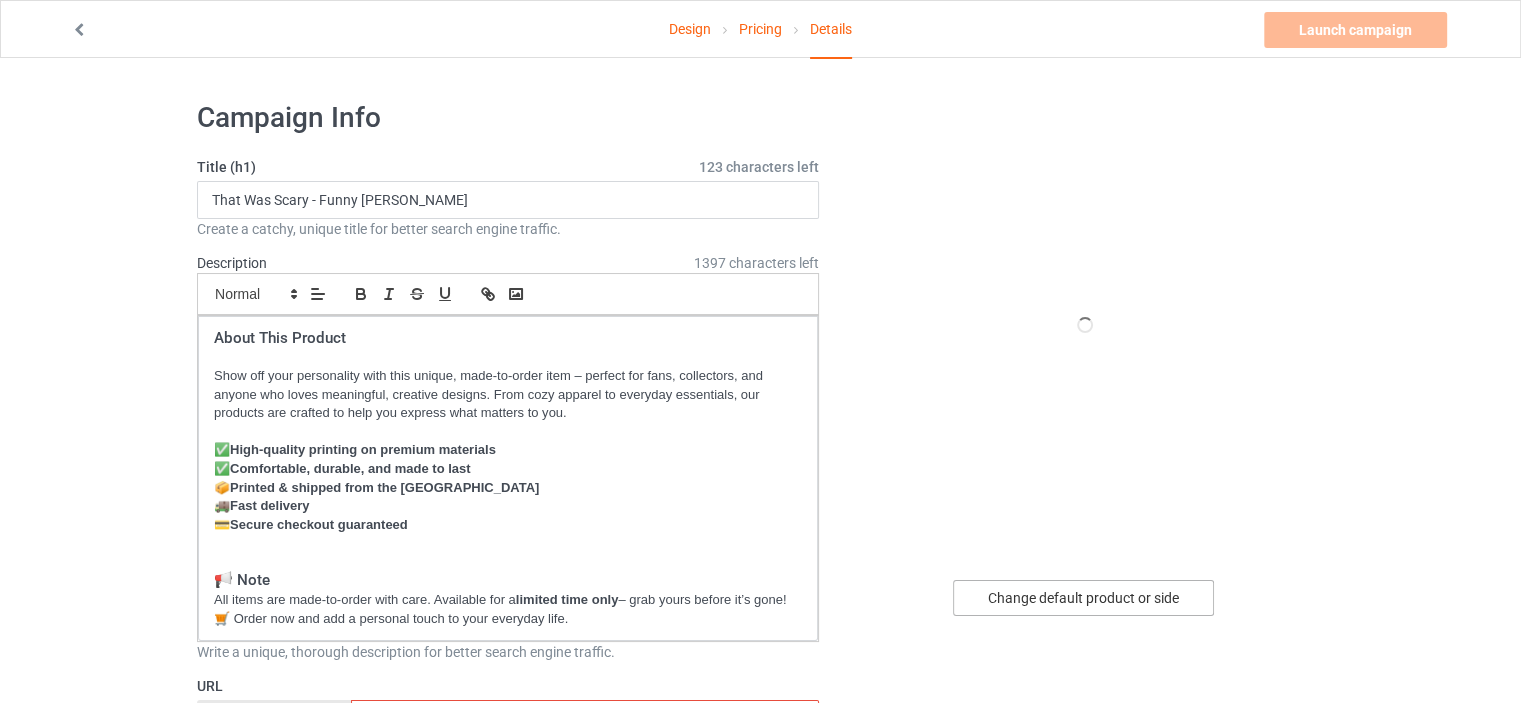click on "Change default product or side" at bounding box center [1083, 598] 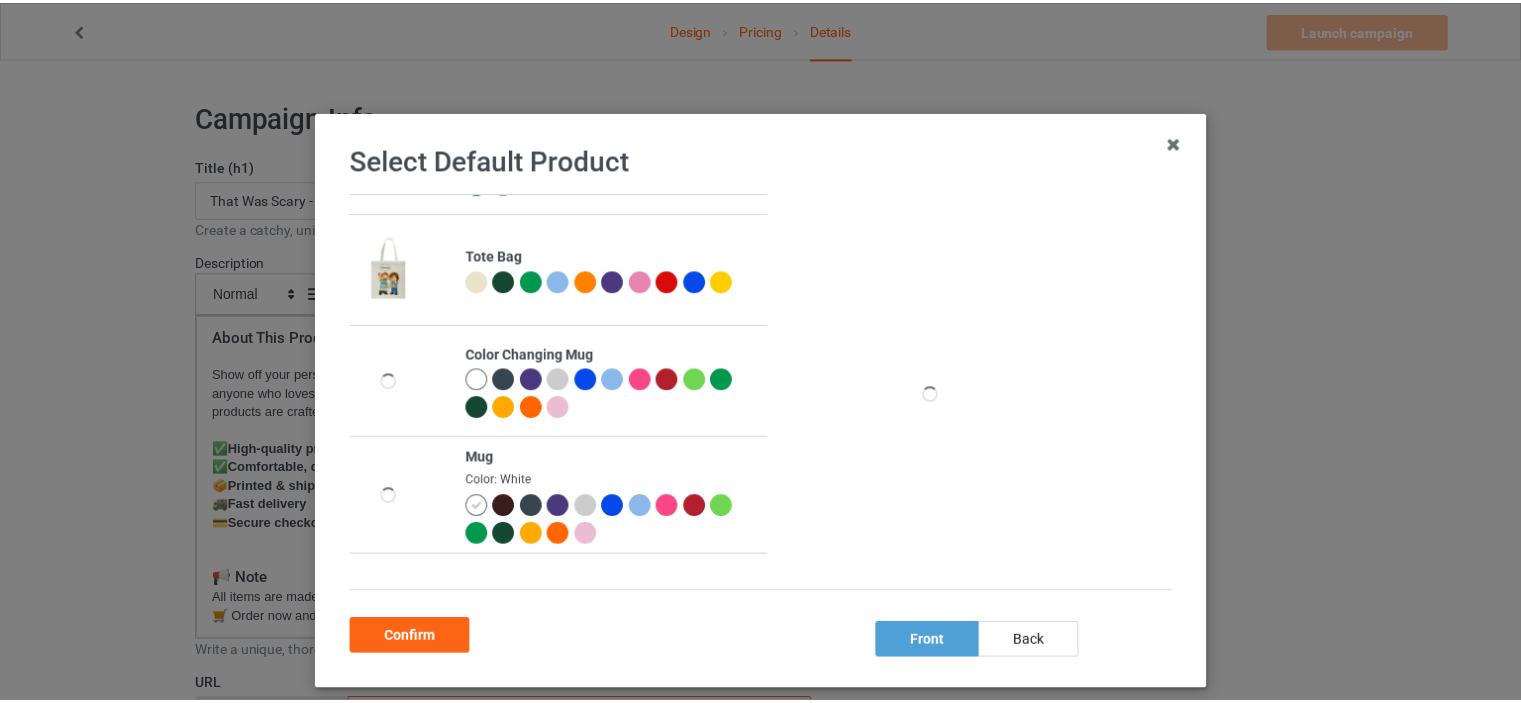 scroll, scrollTop: 1176, scrollLeft: 0, axis: vertical 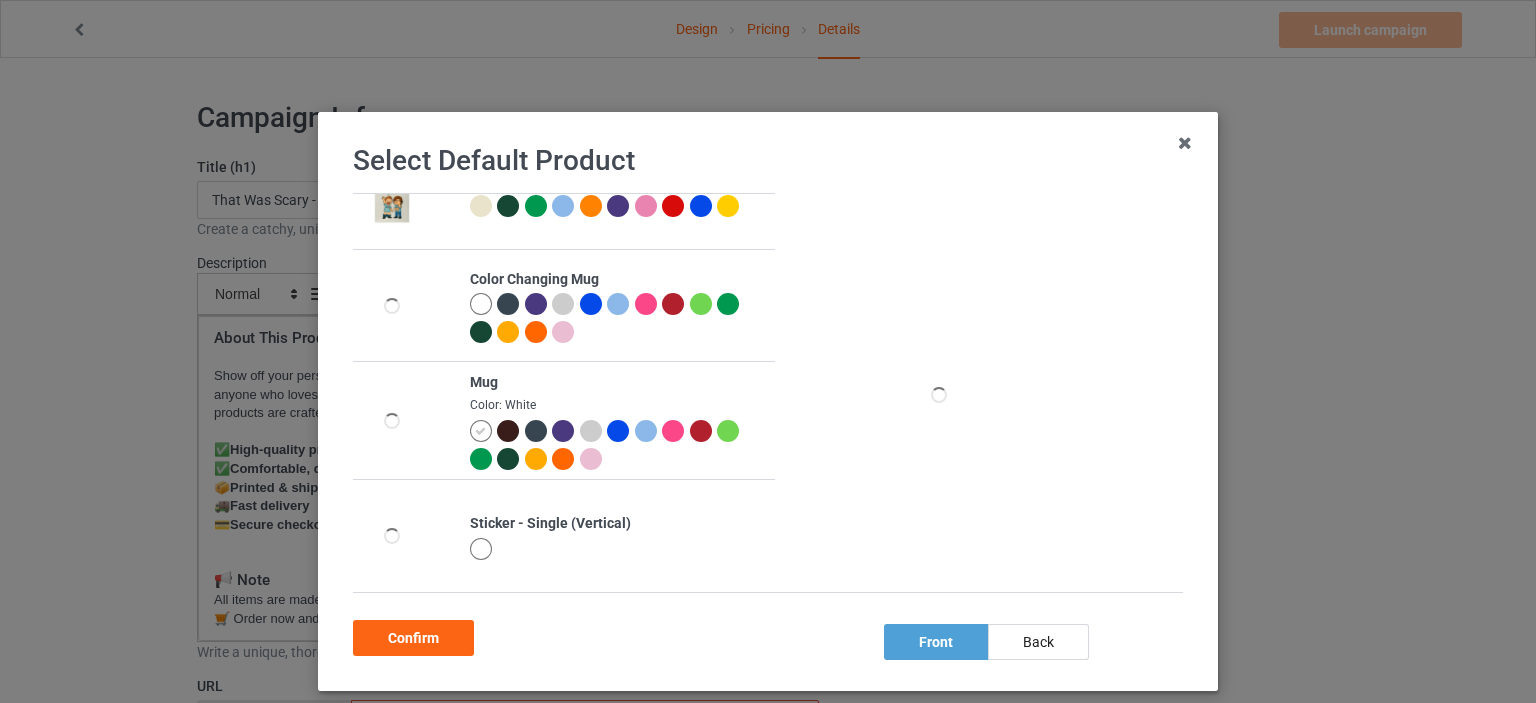 click at bounding box center (481, 304) 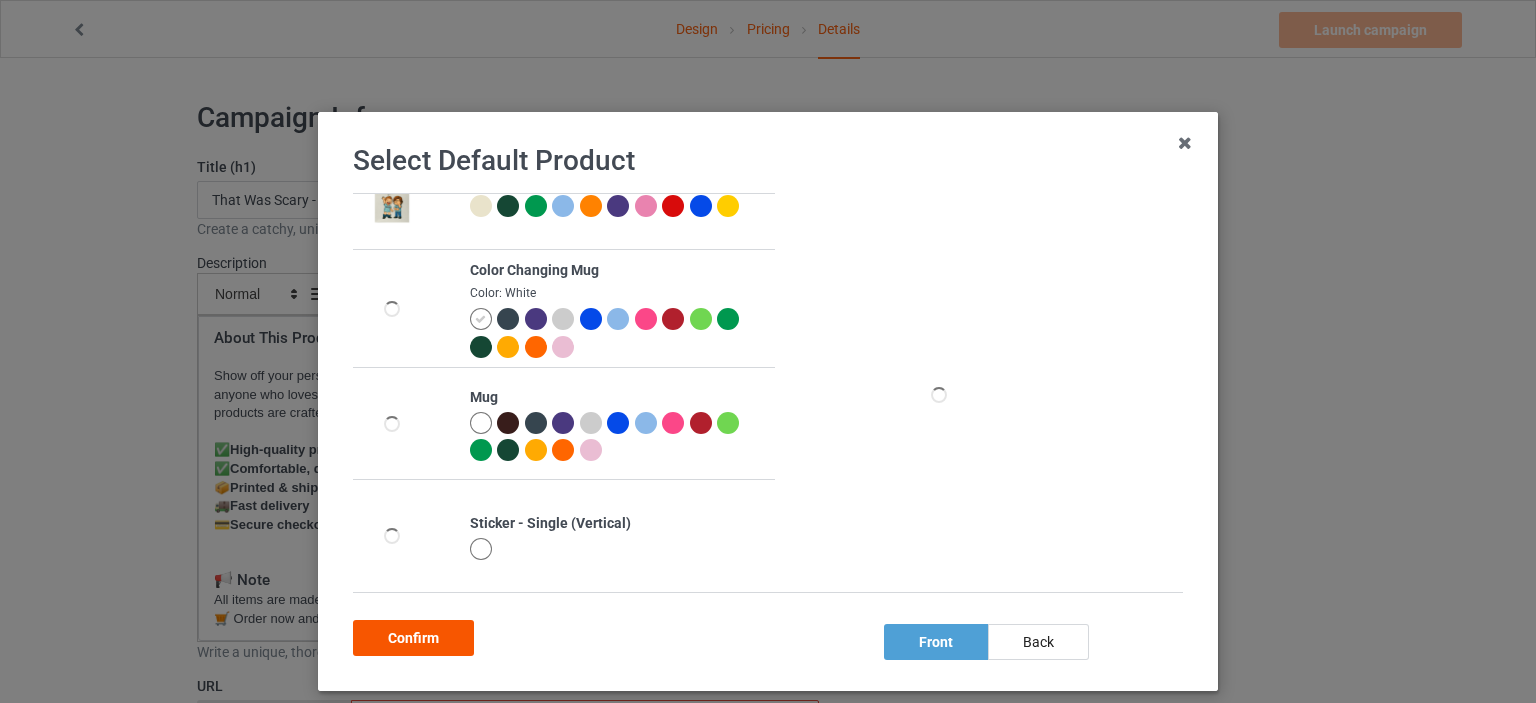 click on "Confirm" at bounding box center [413, 638] 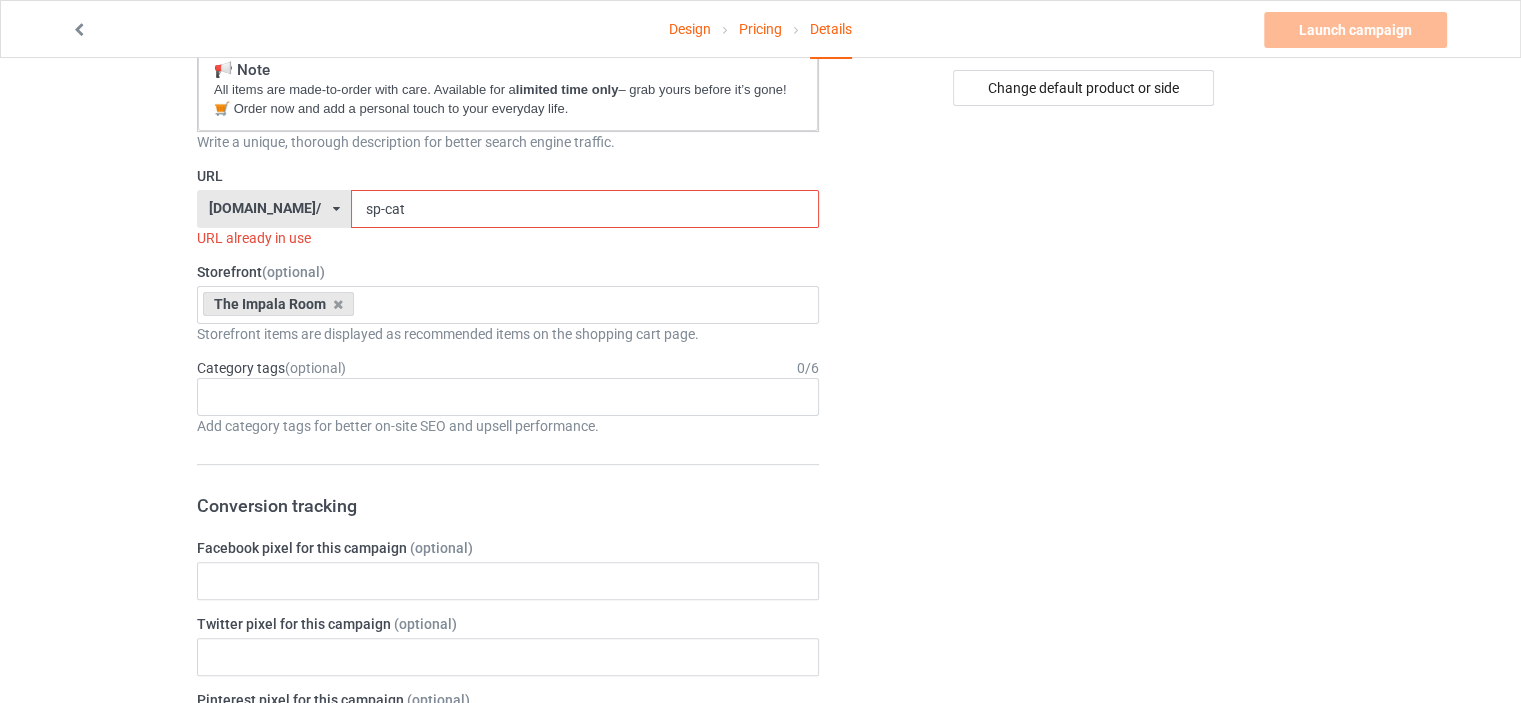 scroll, scrollTop: 483, scrollLeft: 0, axis: vertical 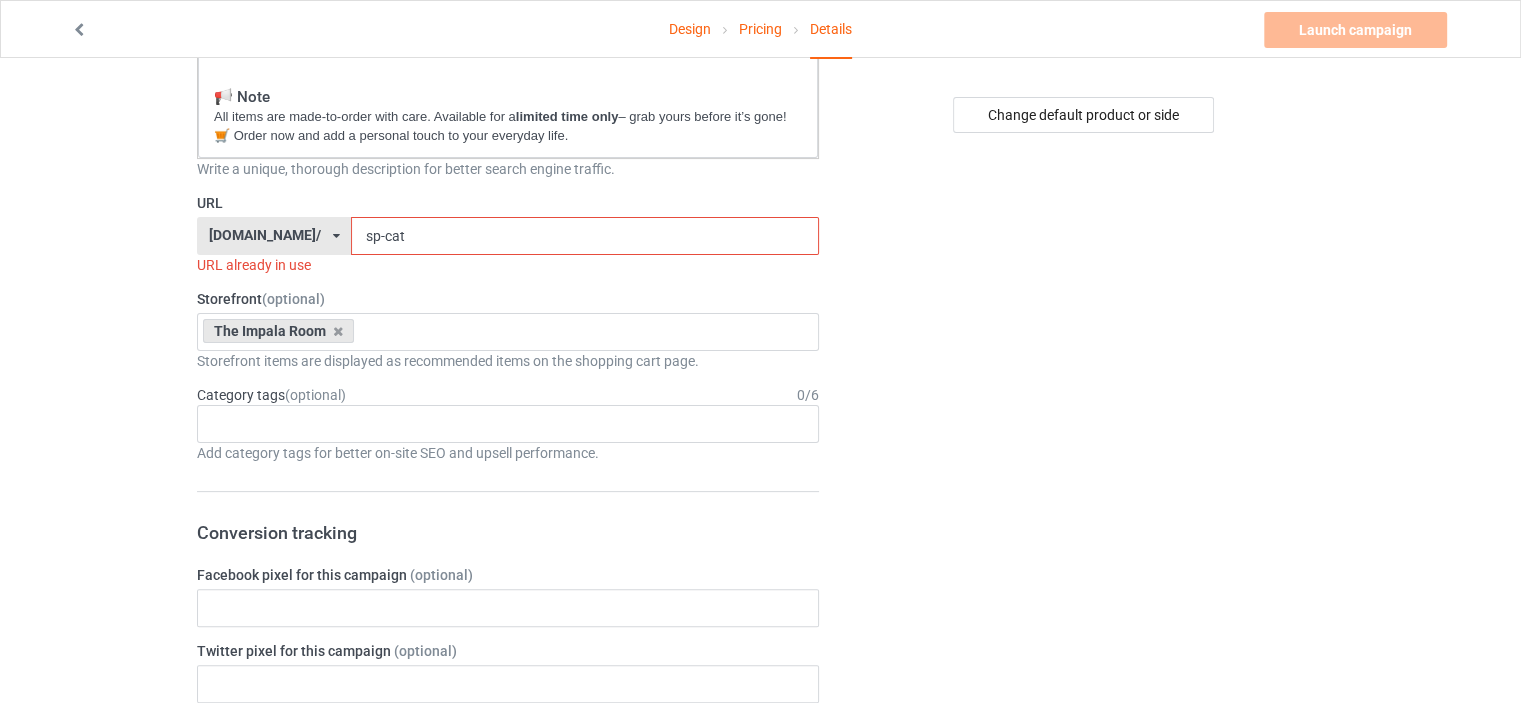 click on "sp-cat" at bounding box center [584, 236] 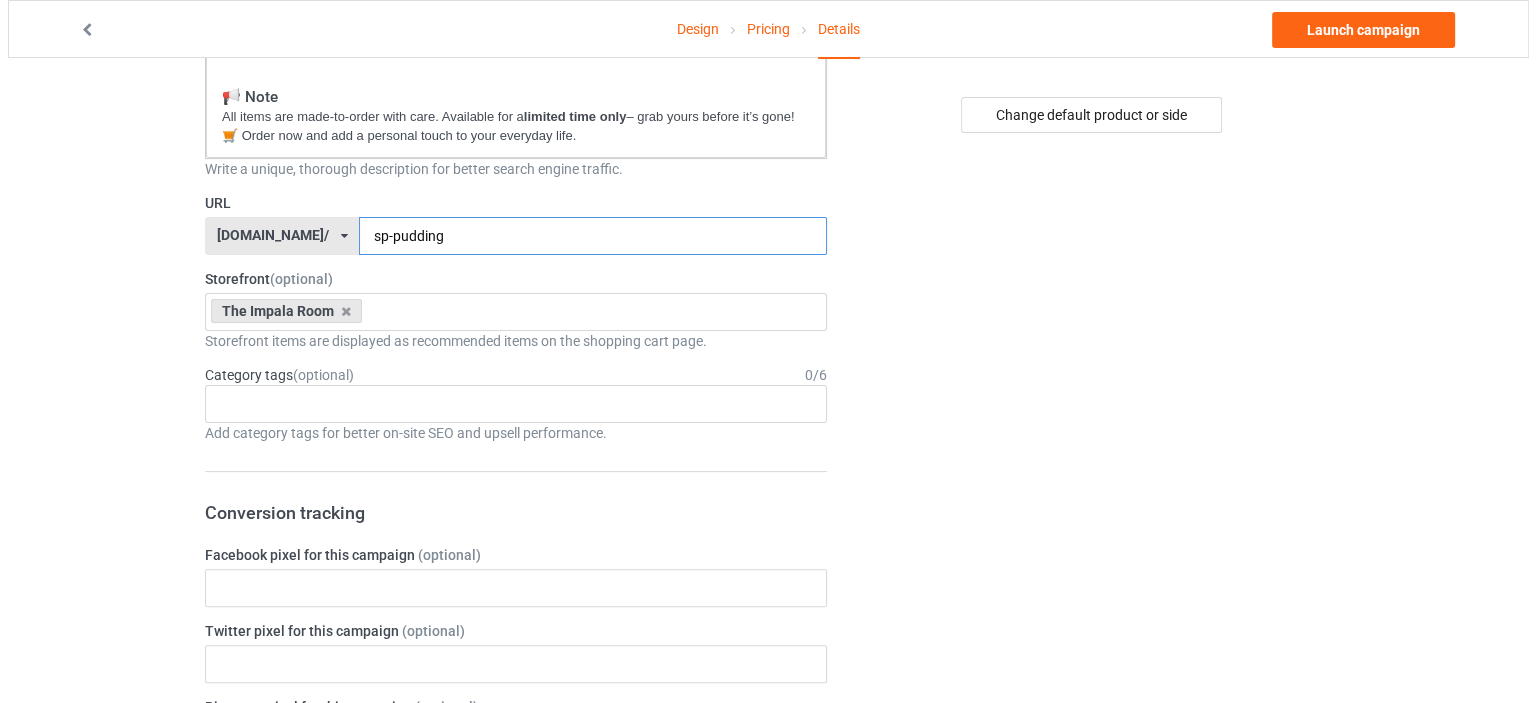scroll, scrollTop: 83, scrollLeft: 0, axis: vertical 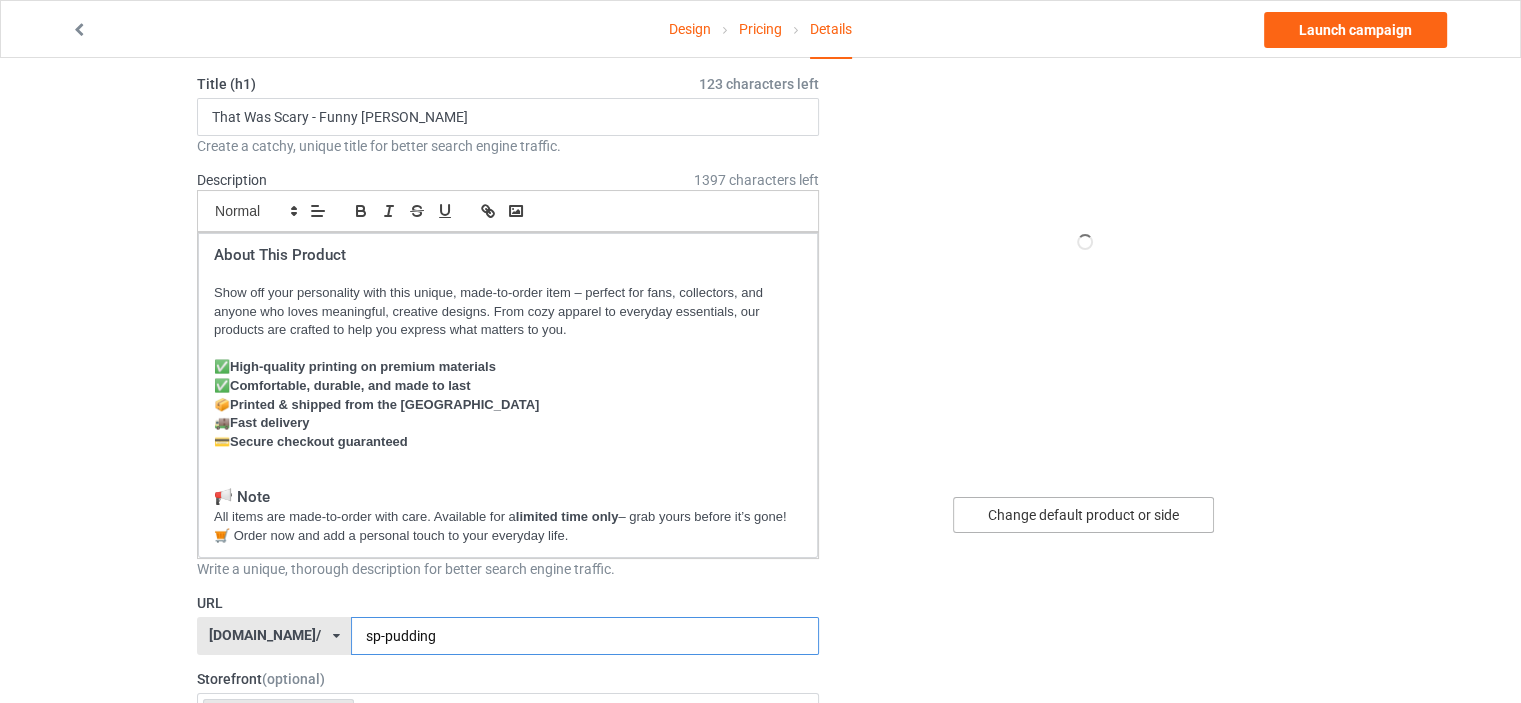 type on "sp-pudding" 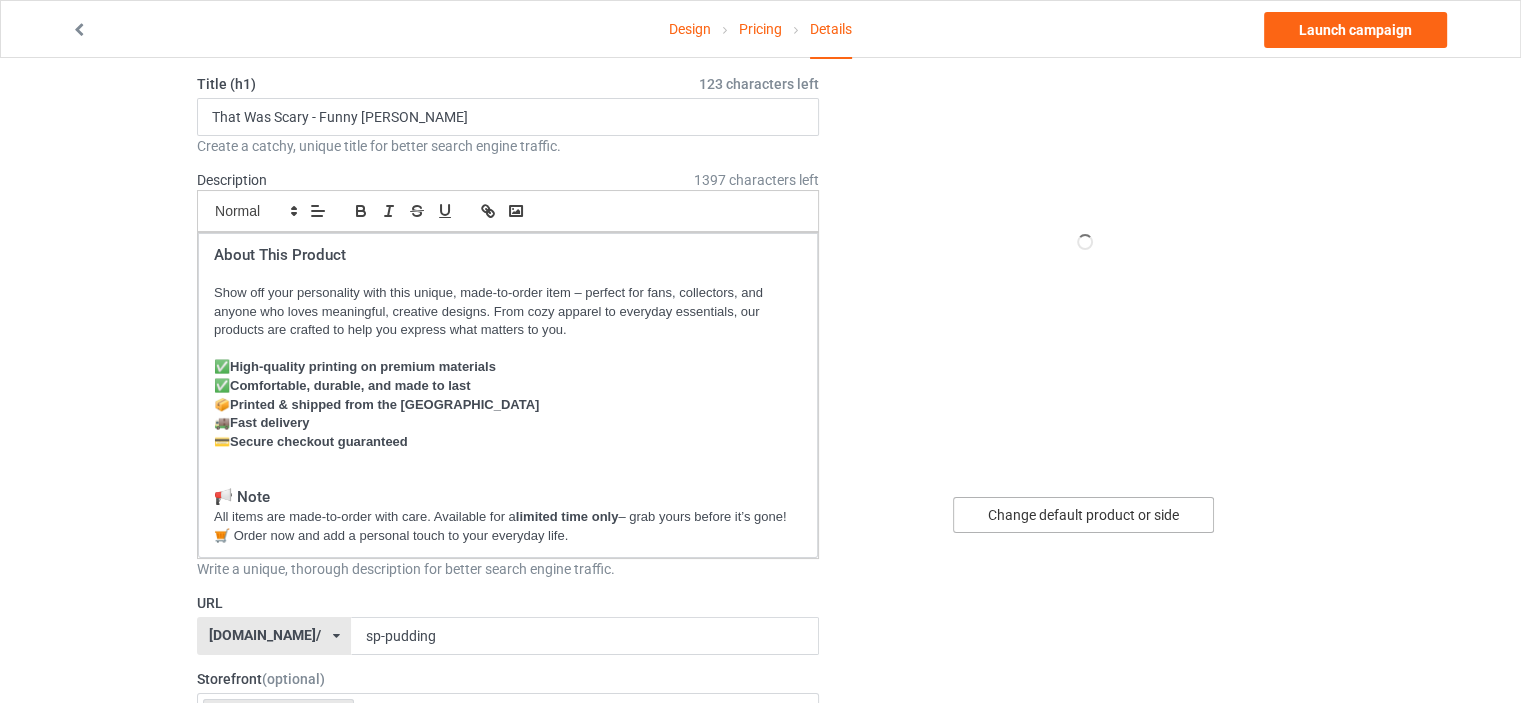 click on "Change default product or side" at bounding box center (1083, 515) 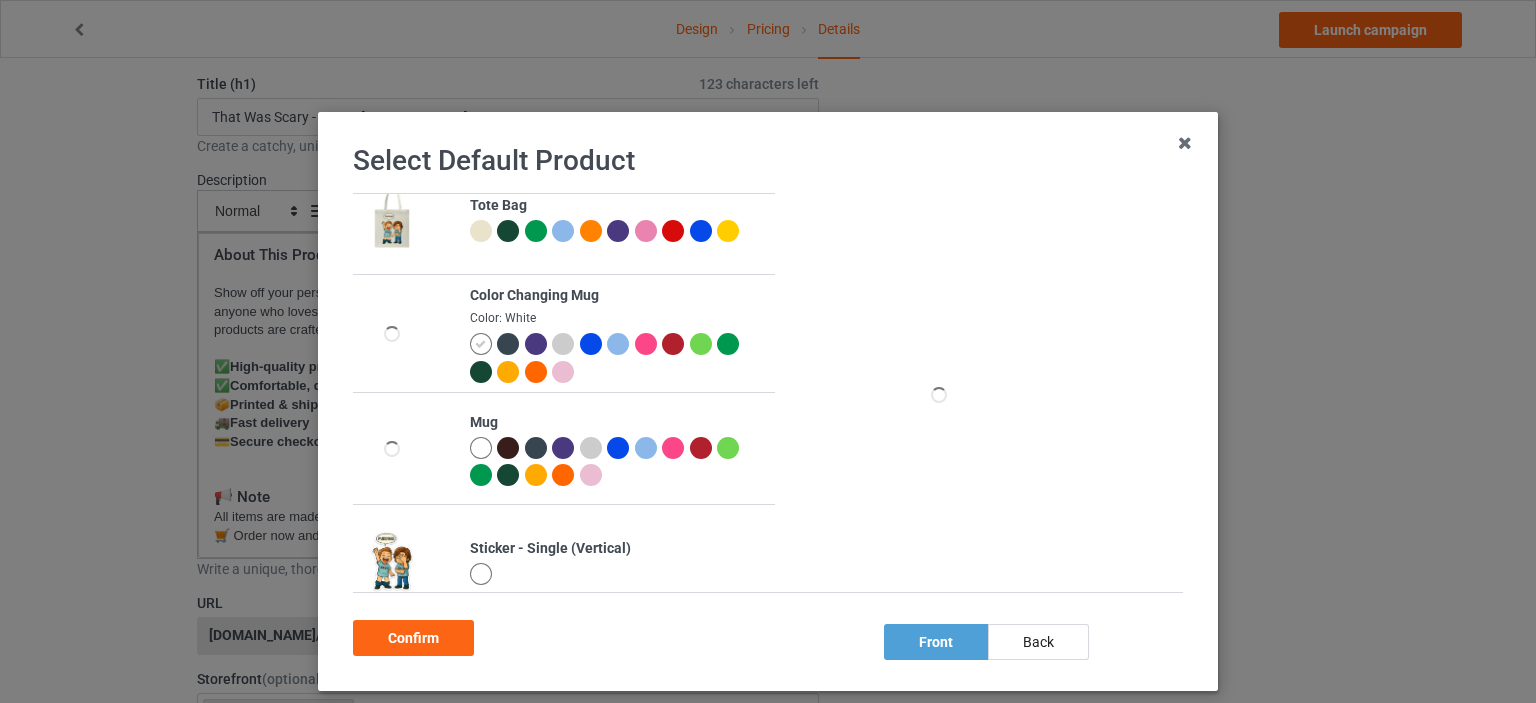 scroll, scrollTop: 1176, scrollLeft: 0, axis: vertical 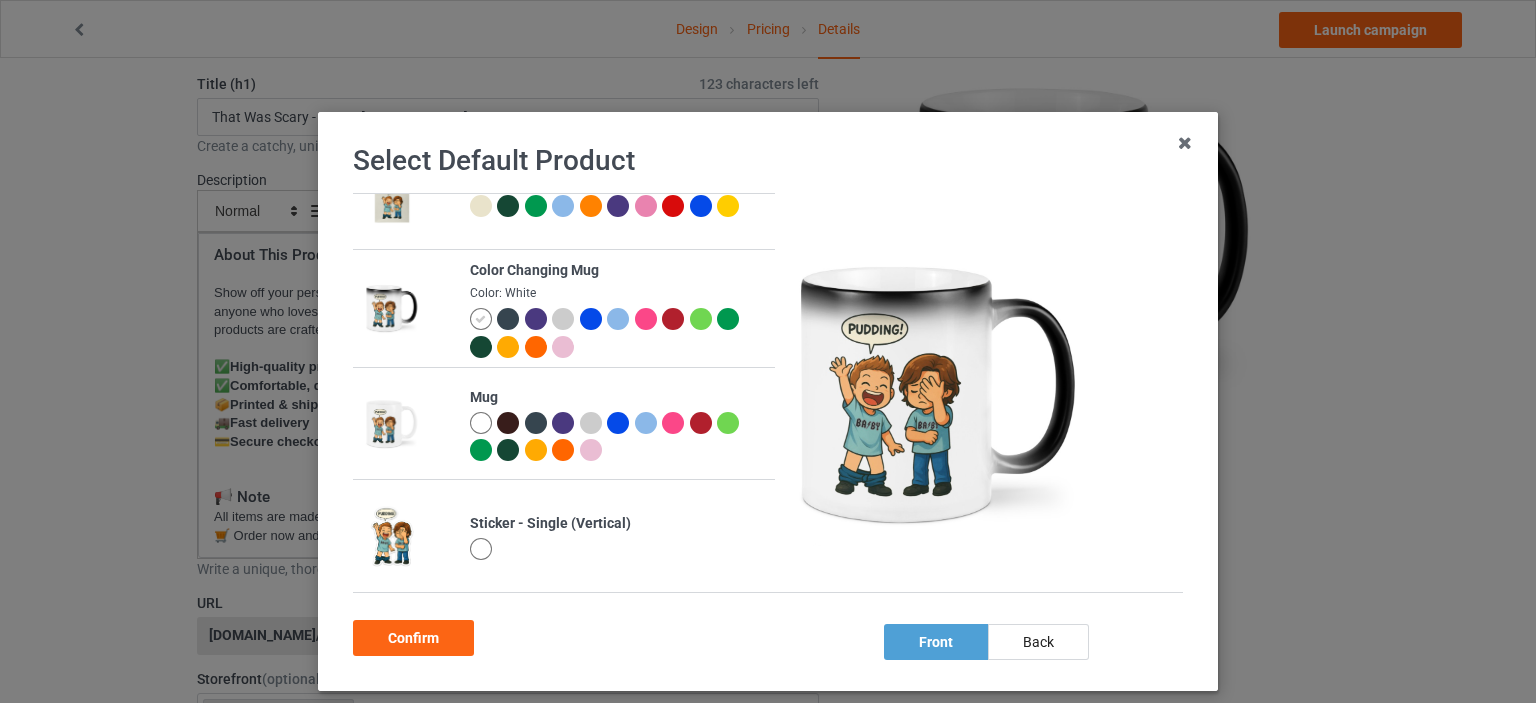 click at bounding box center [481, 423] 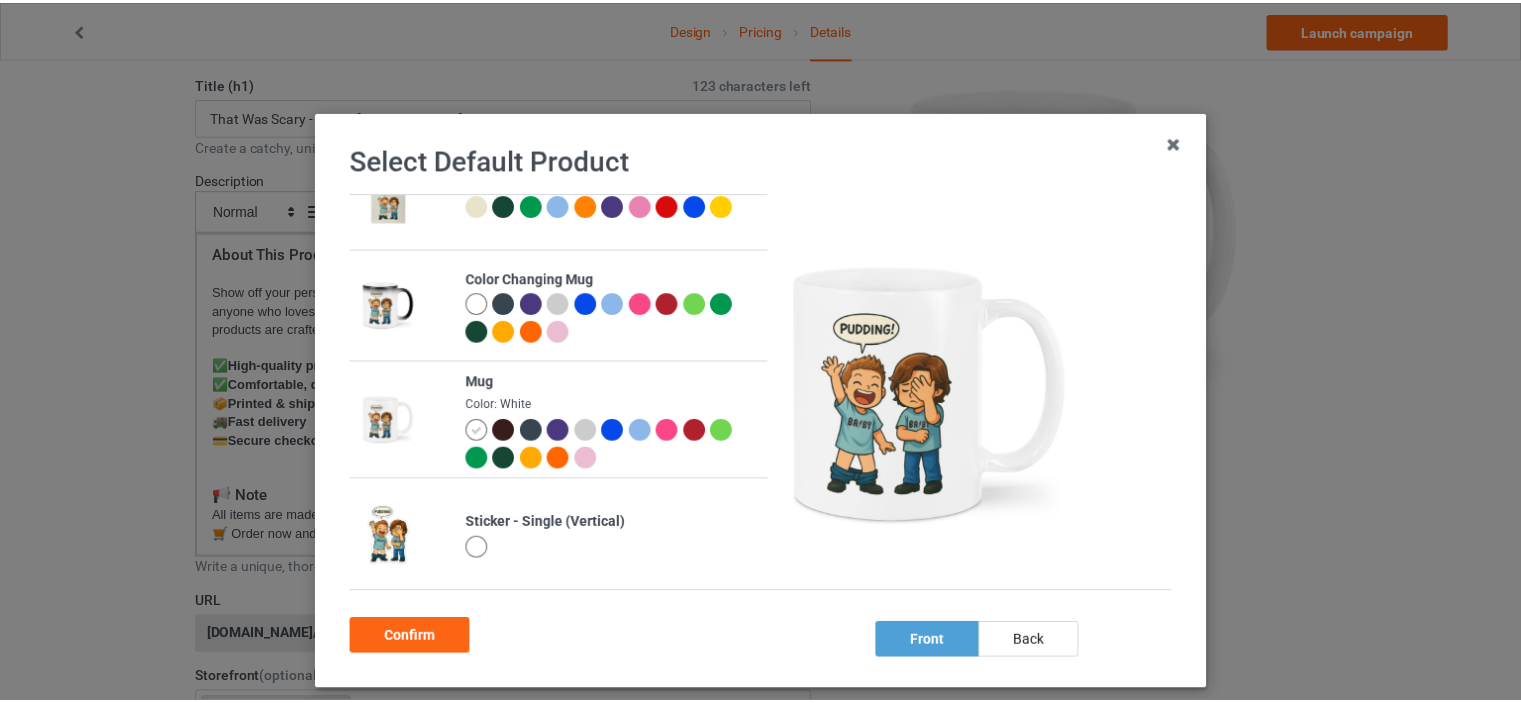 scroll, scrollTop: 100, scrollLeft: 0, axis: vertical 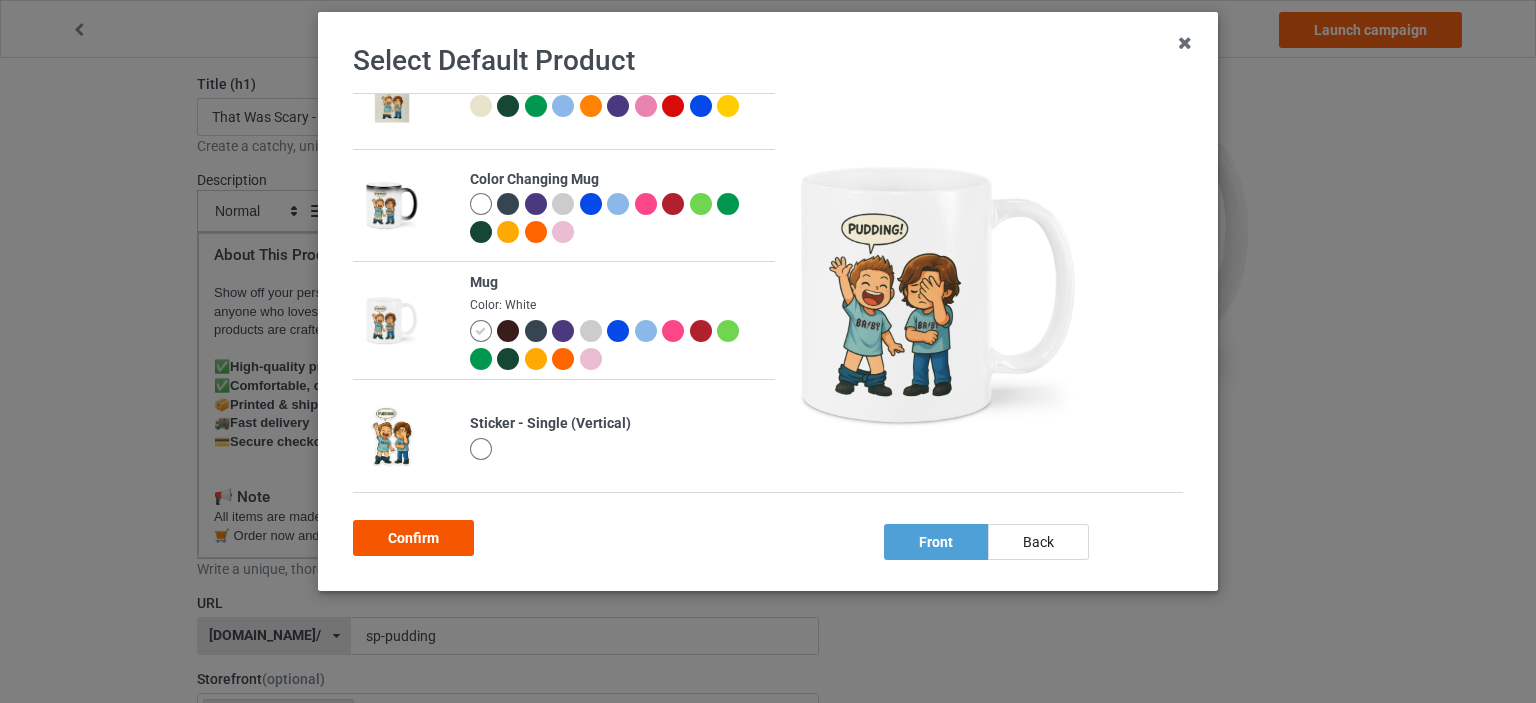click on "Confirm" at bounding box center [413, 538] 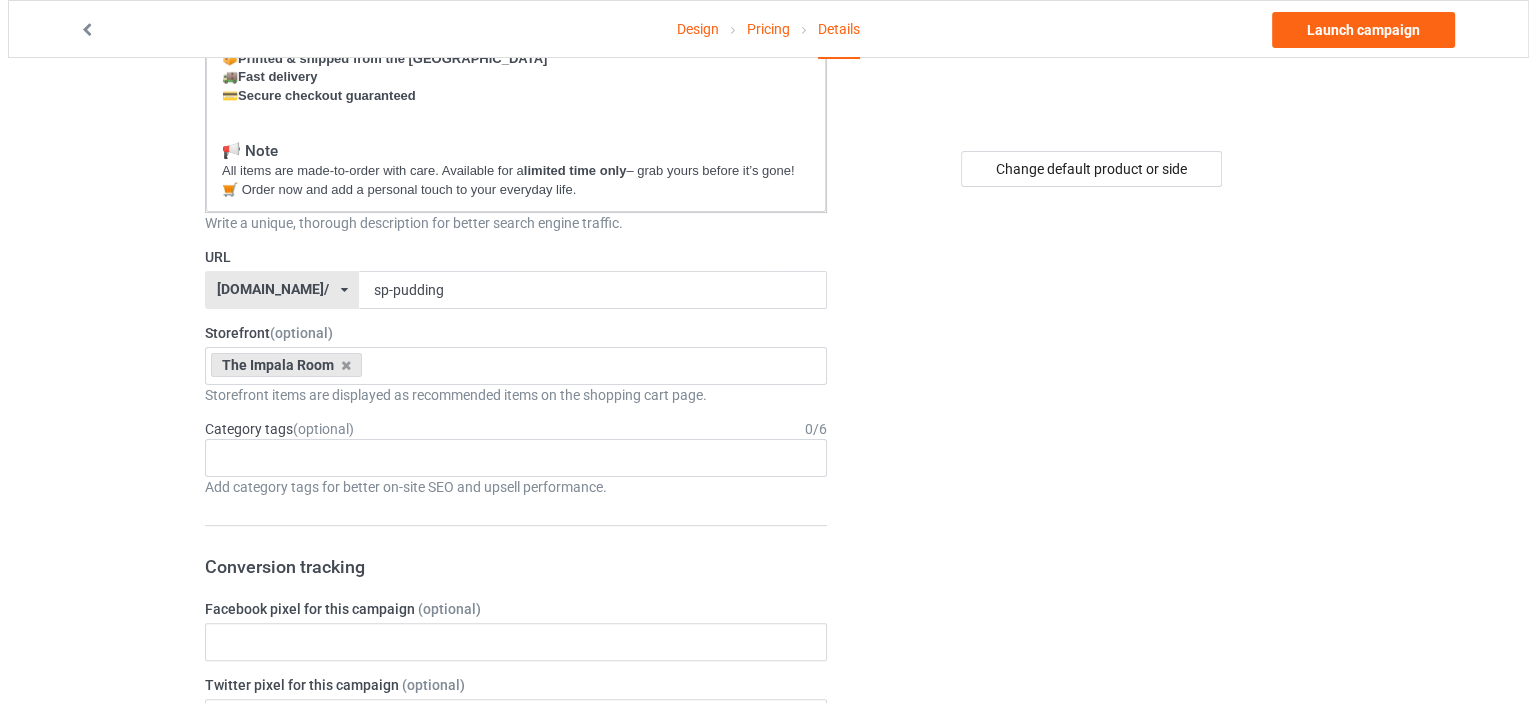 scroll, scrollTop: 0, scrollLeft: 0, axis: both 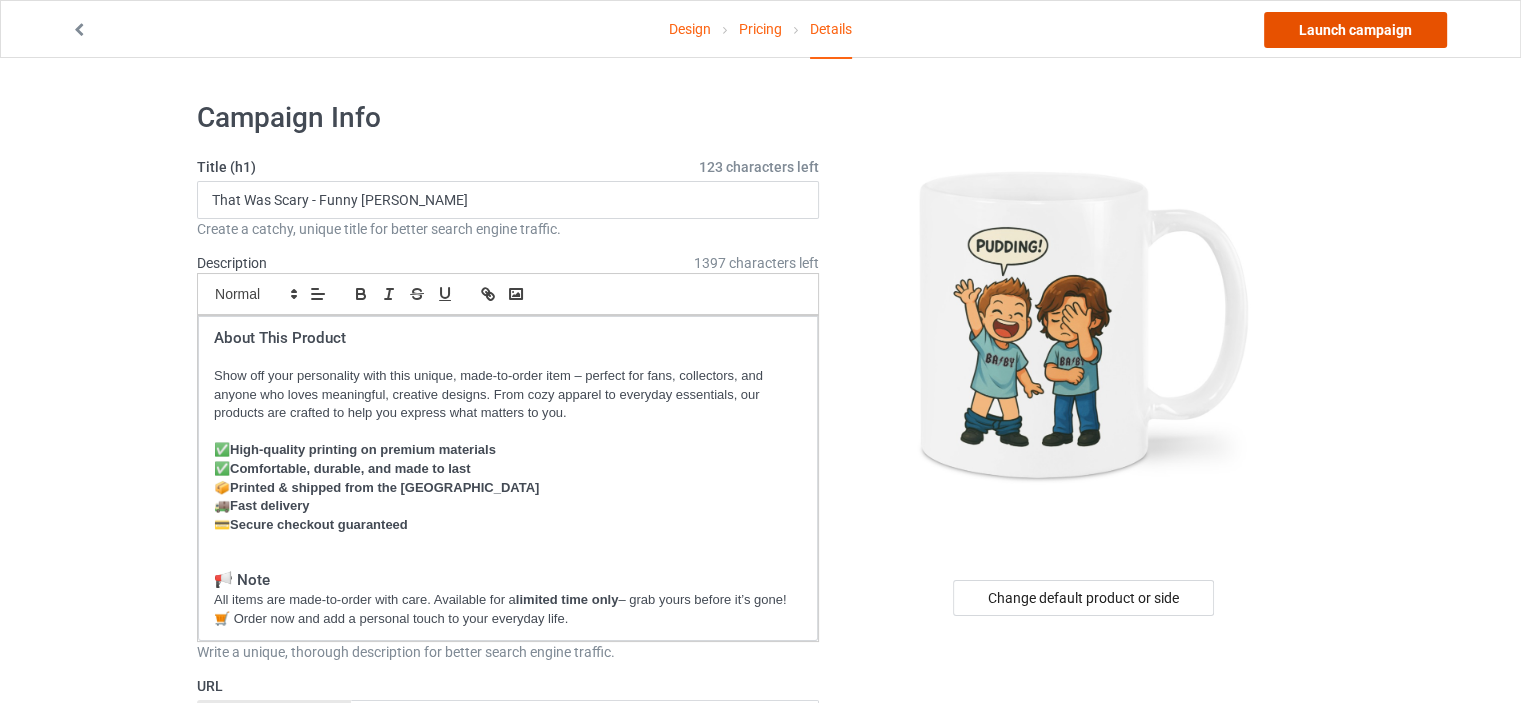 click on "Launch campaign" at bounding box center [1355, 30] 